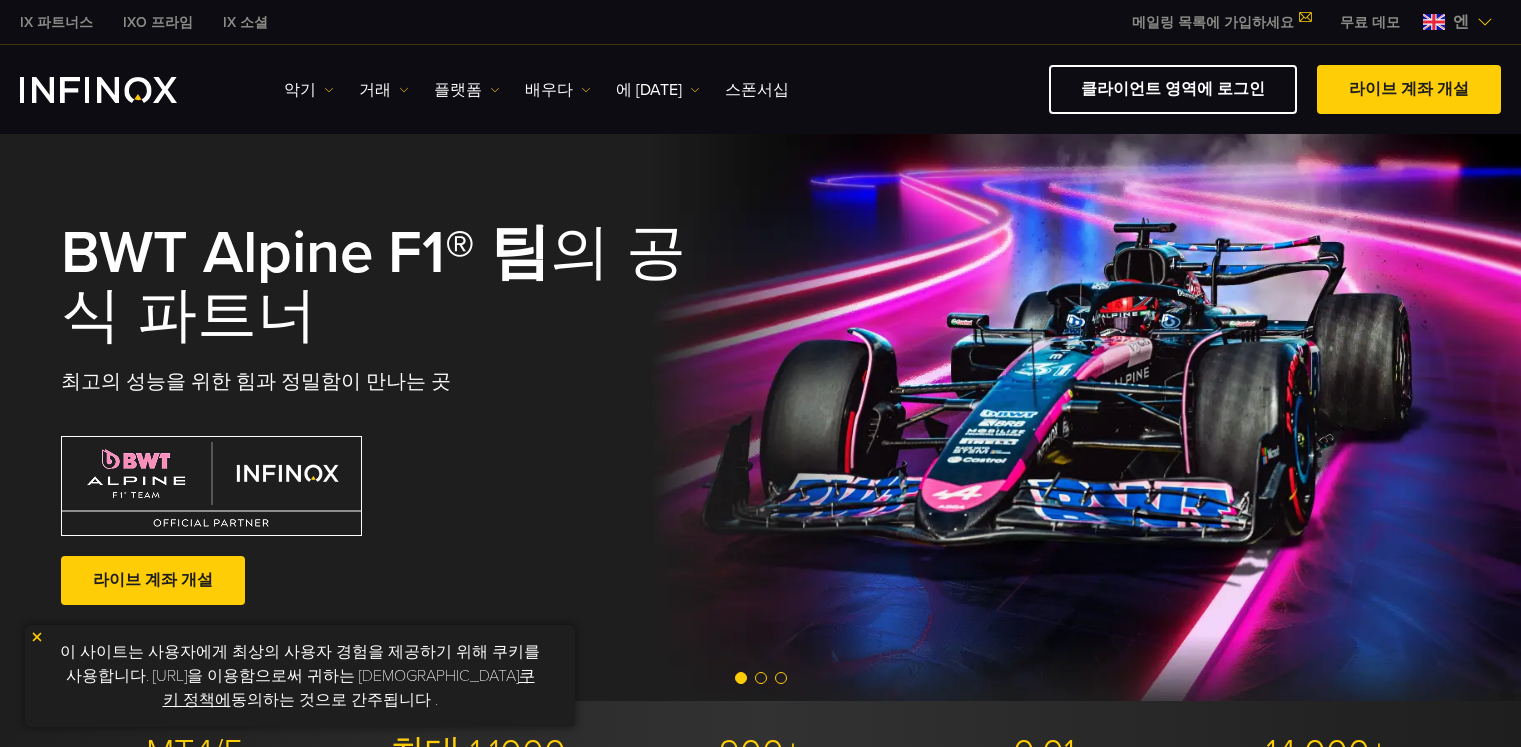 scroll, scrollTop: 0, scrollLeft: 0, axis: both 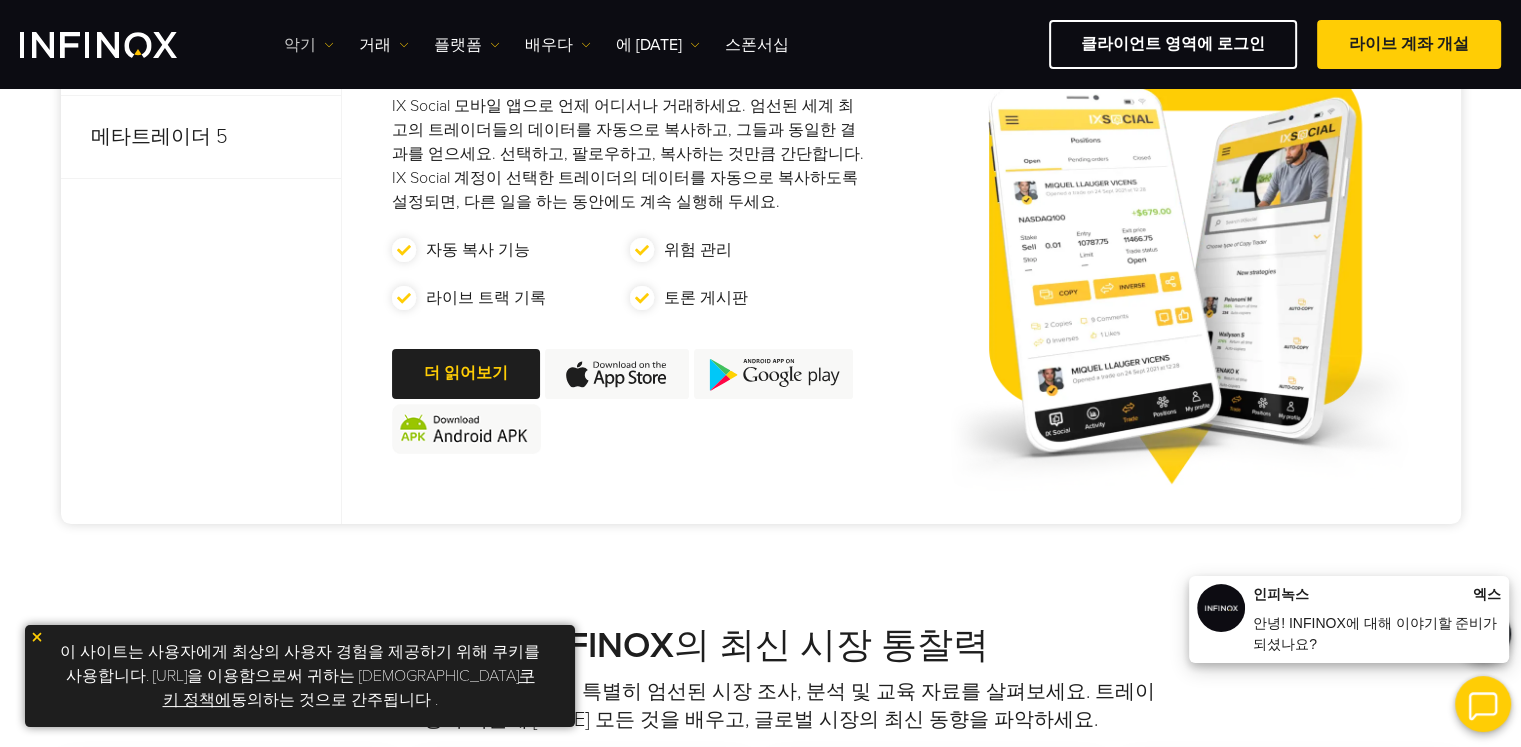 click at bounding box center [329, 45] 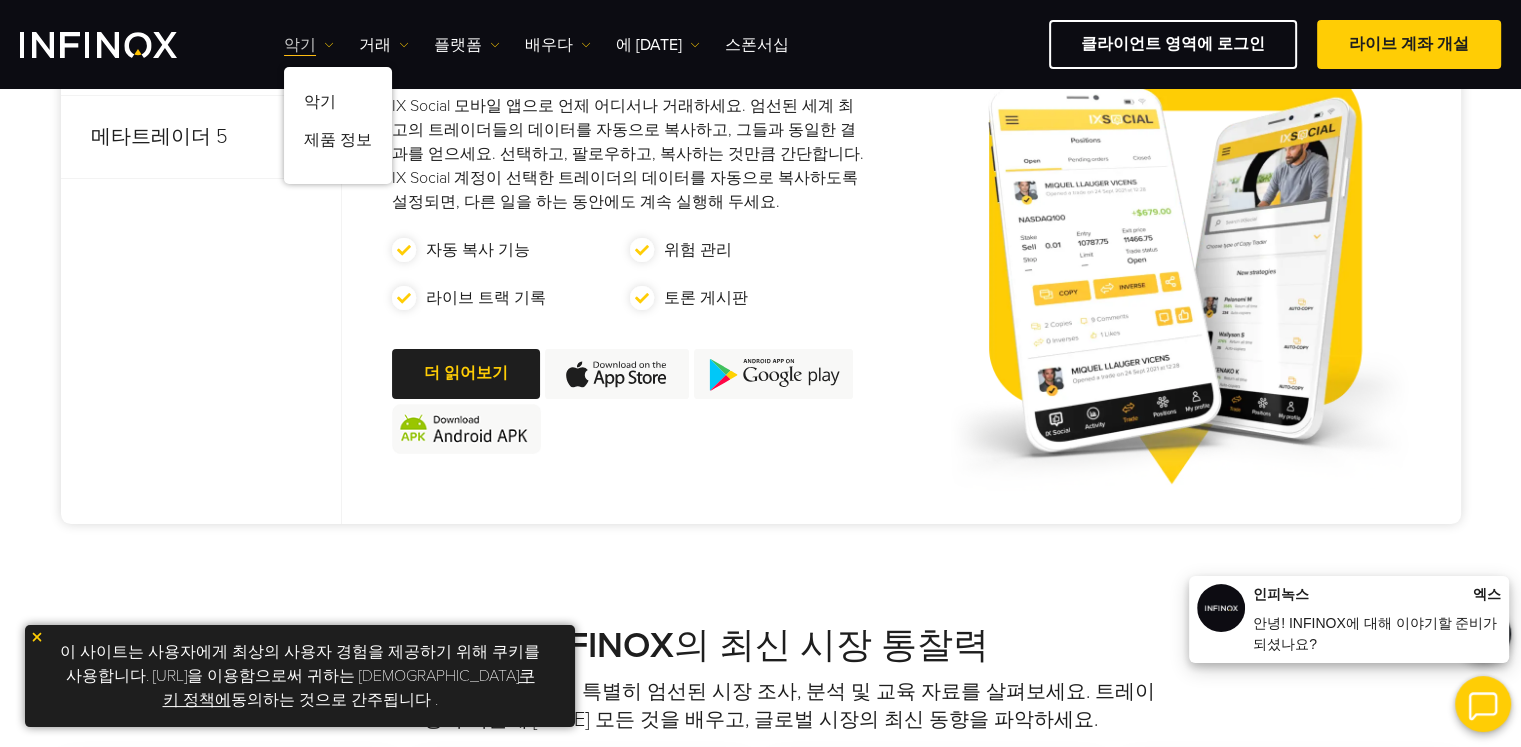scroll, scrollTop: 0, scrollLeft: 0, axis: both 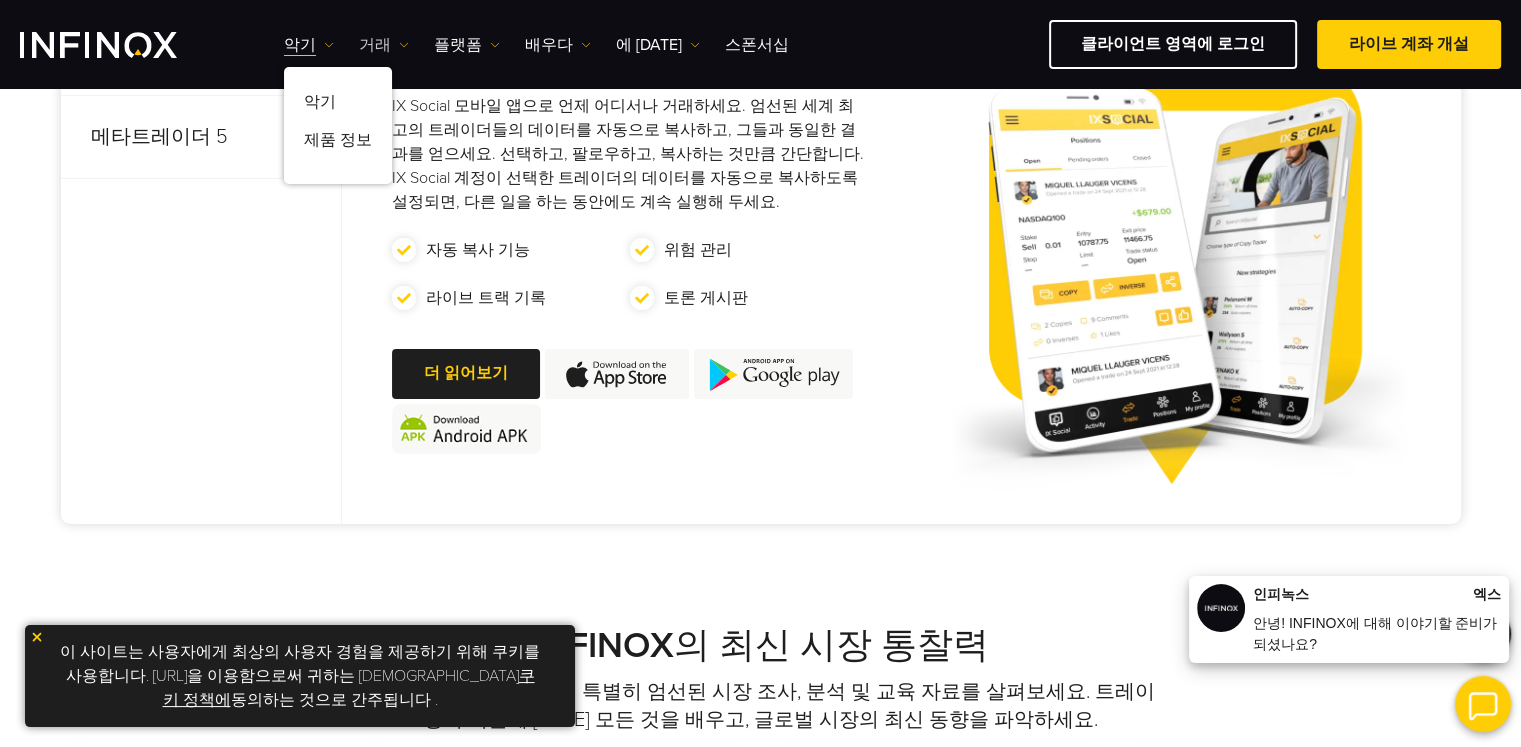 click at bounding box center [404, 45] 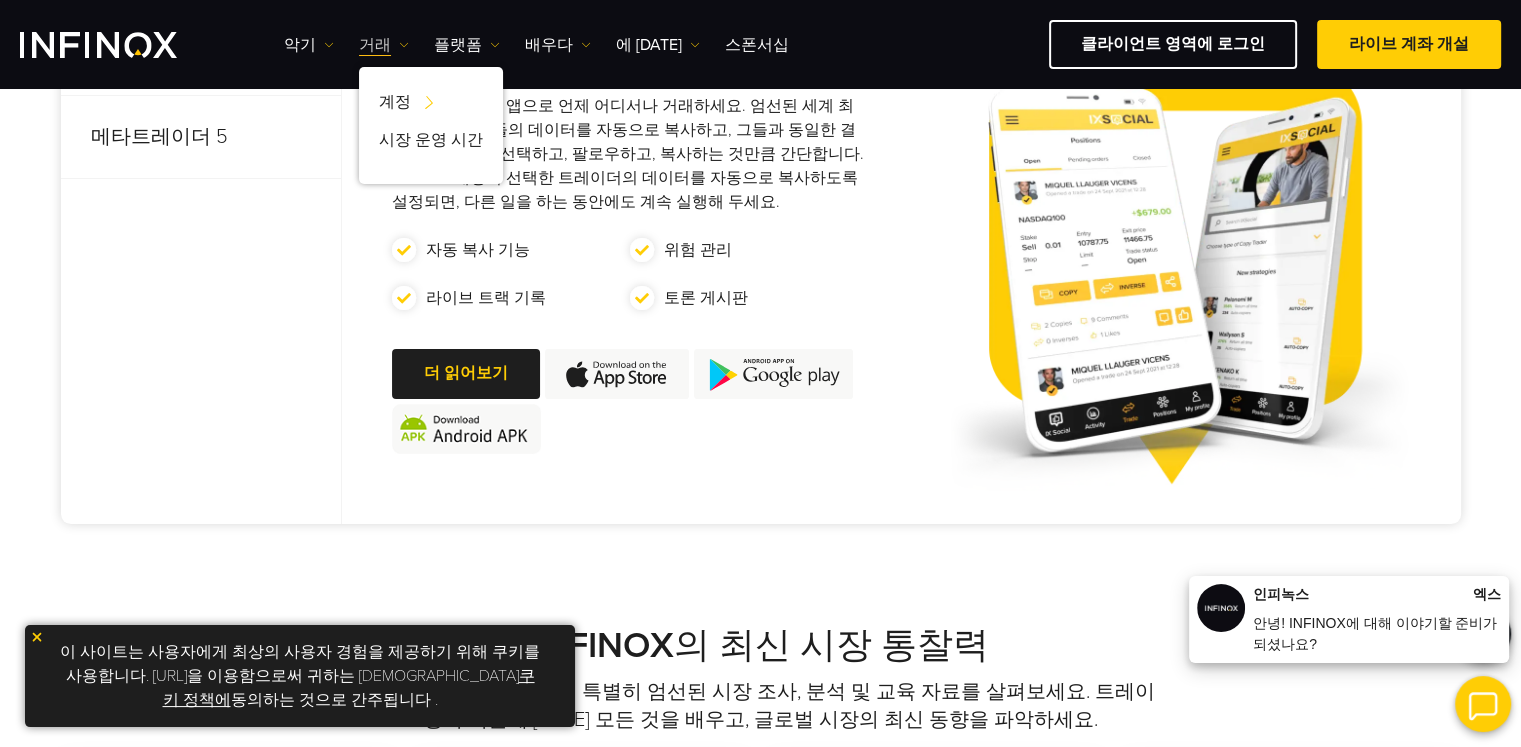 scroll, scrollTop: 0, scrollLeft: 0, axis: both 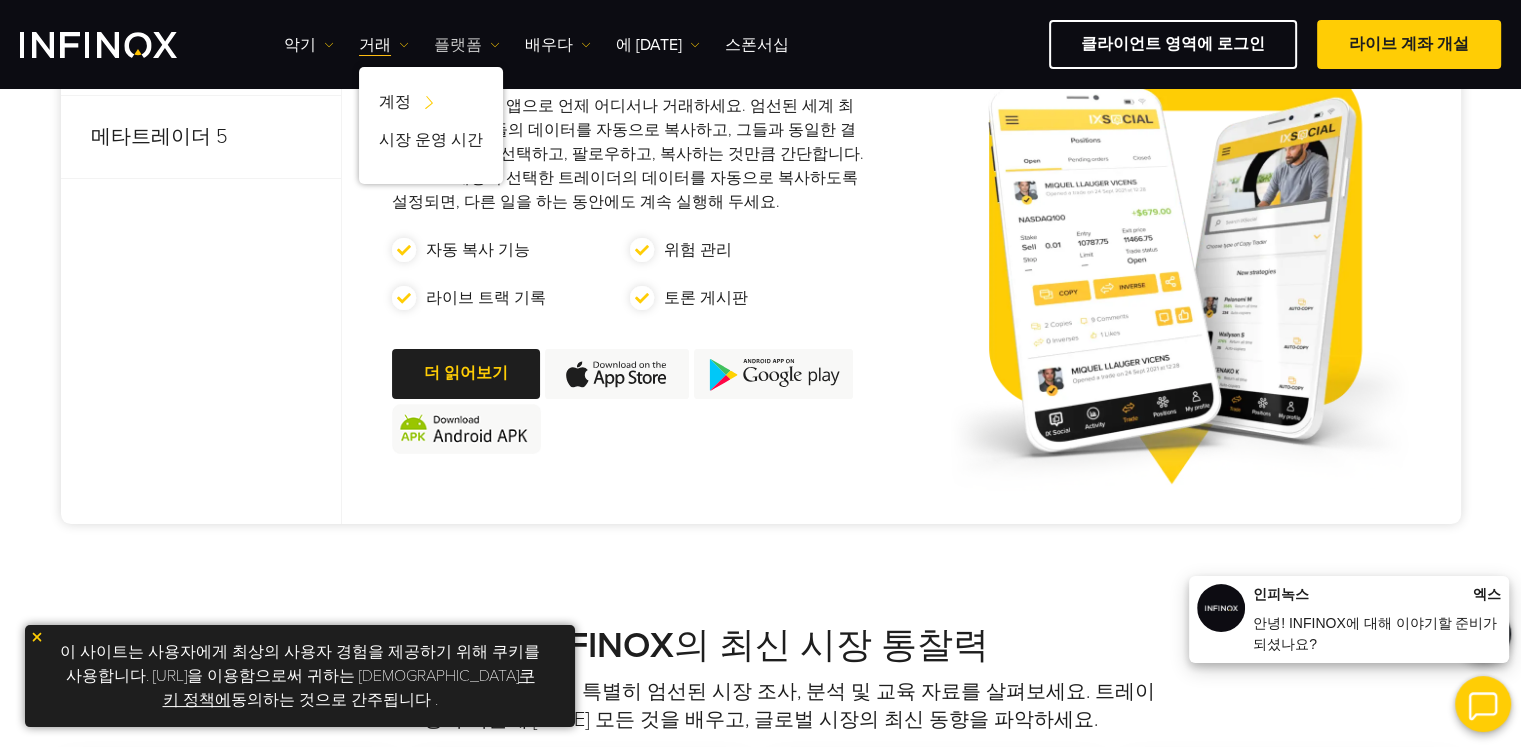 click at bounding box center (495, 45) 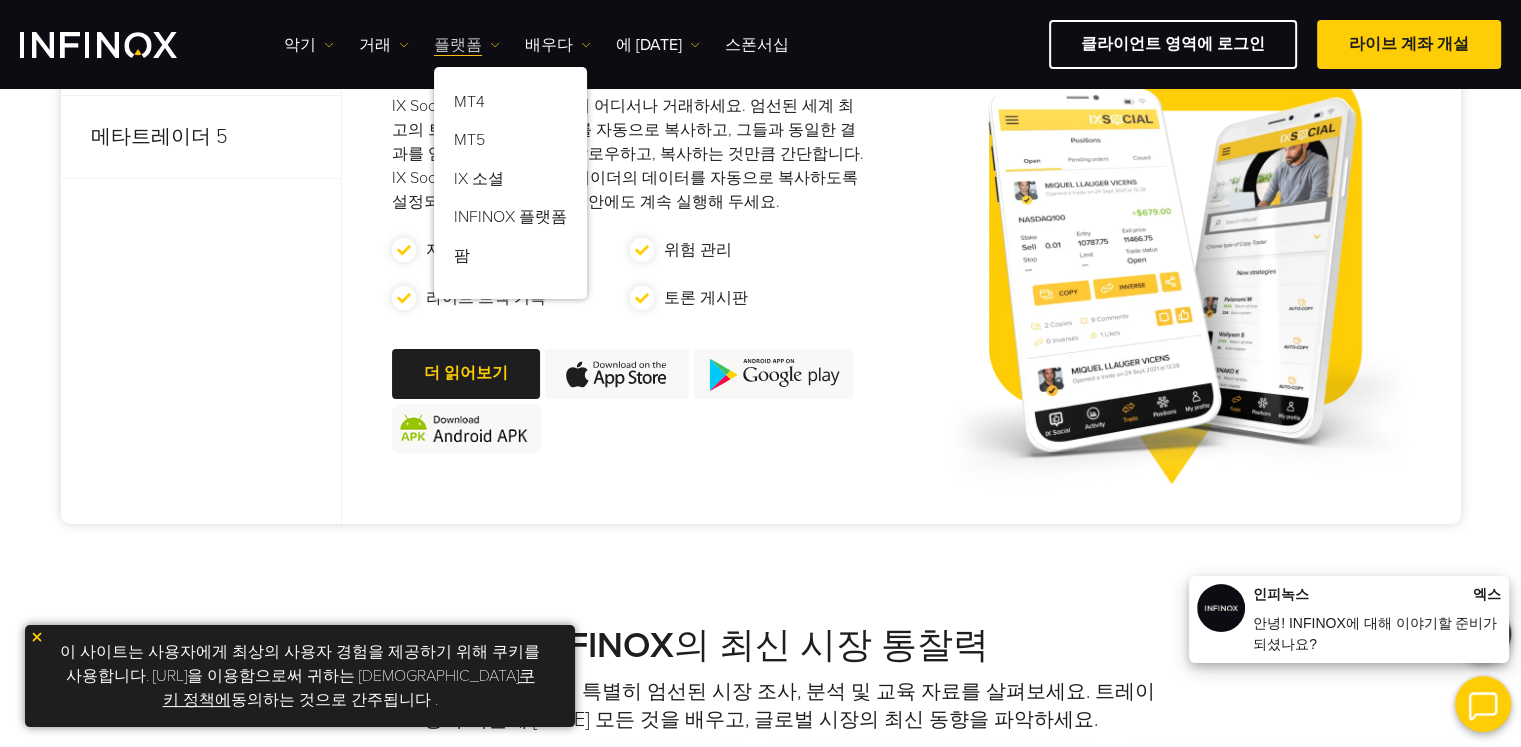 scroll, scrollTop: 0, scrollLeft: 0, axis: both 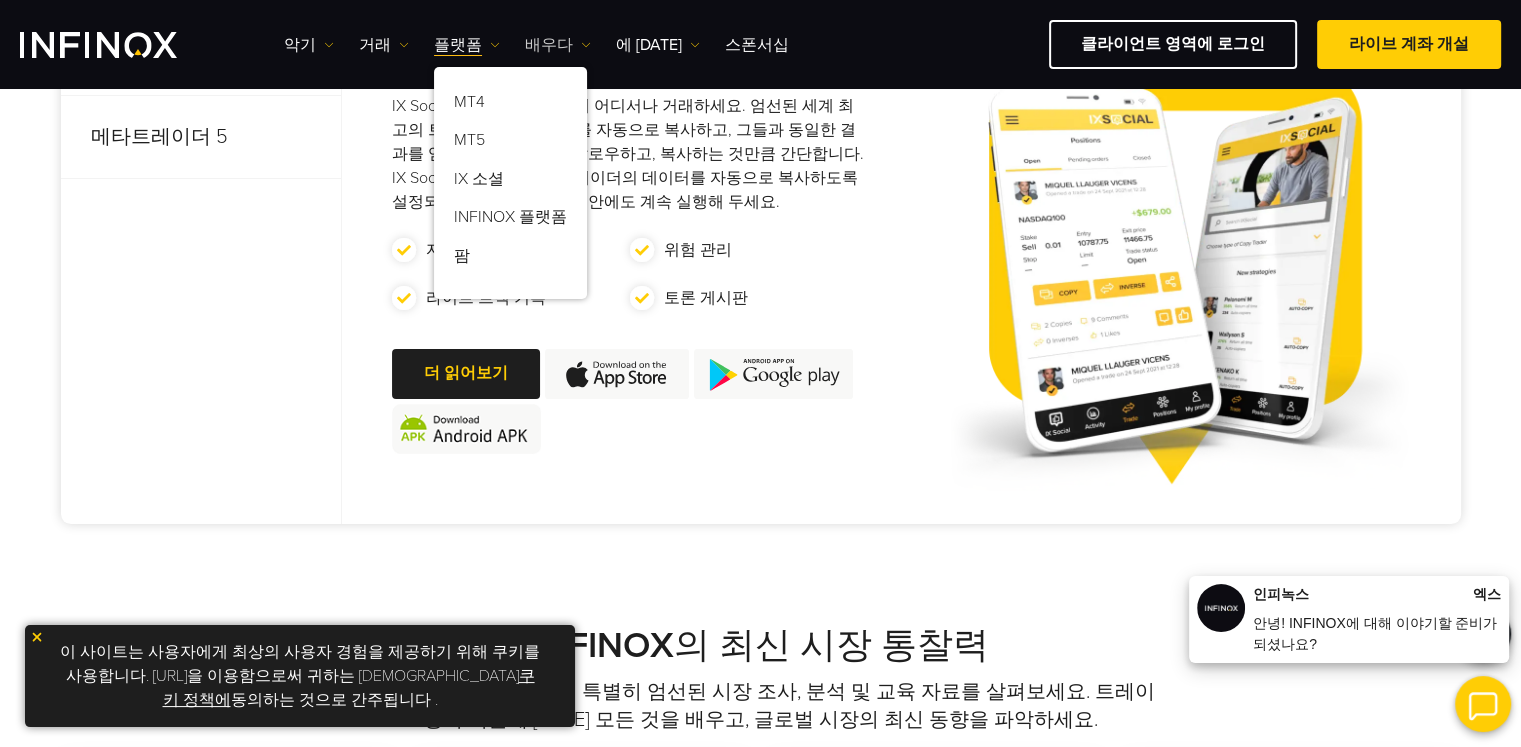 click at bounding box center (586, 45) 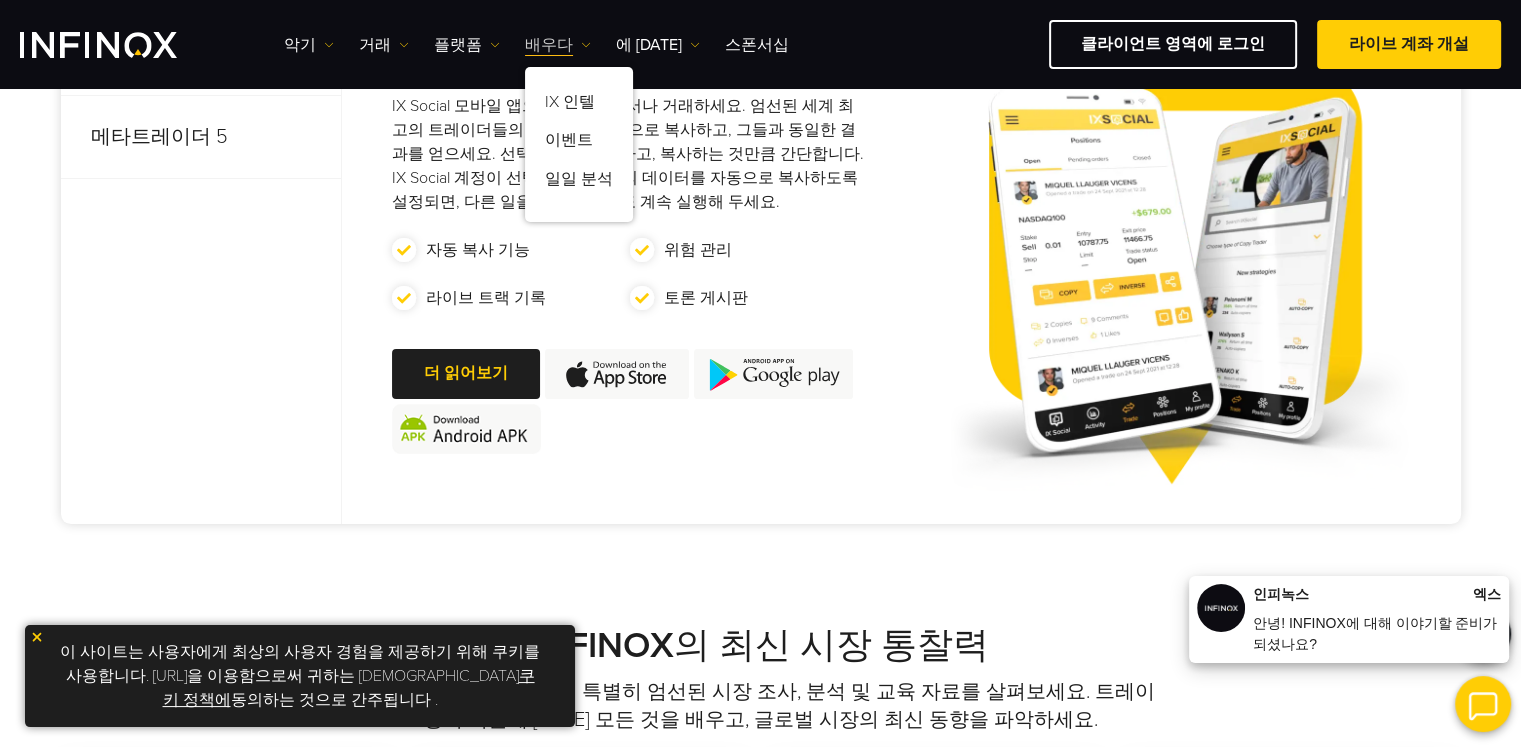 scroll, scrollTop: 0, scrollLeft: 0, axis: both 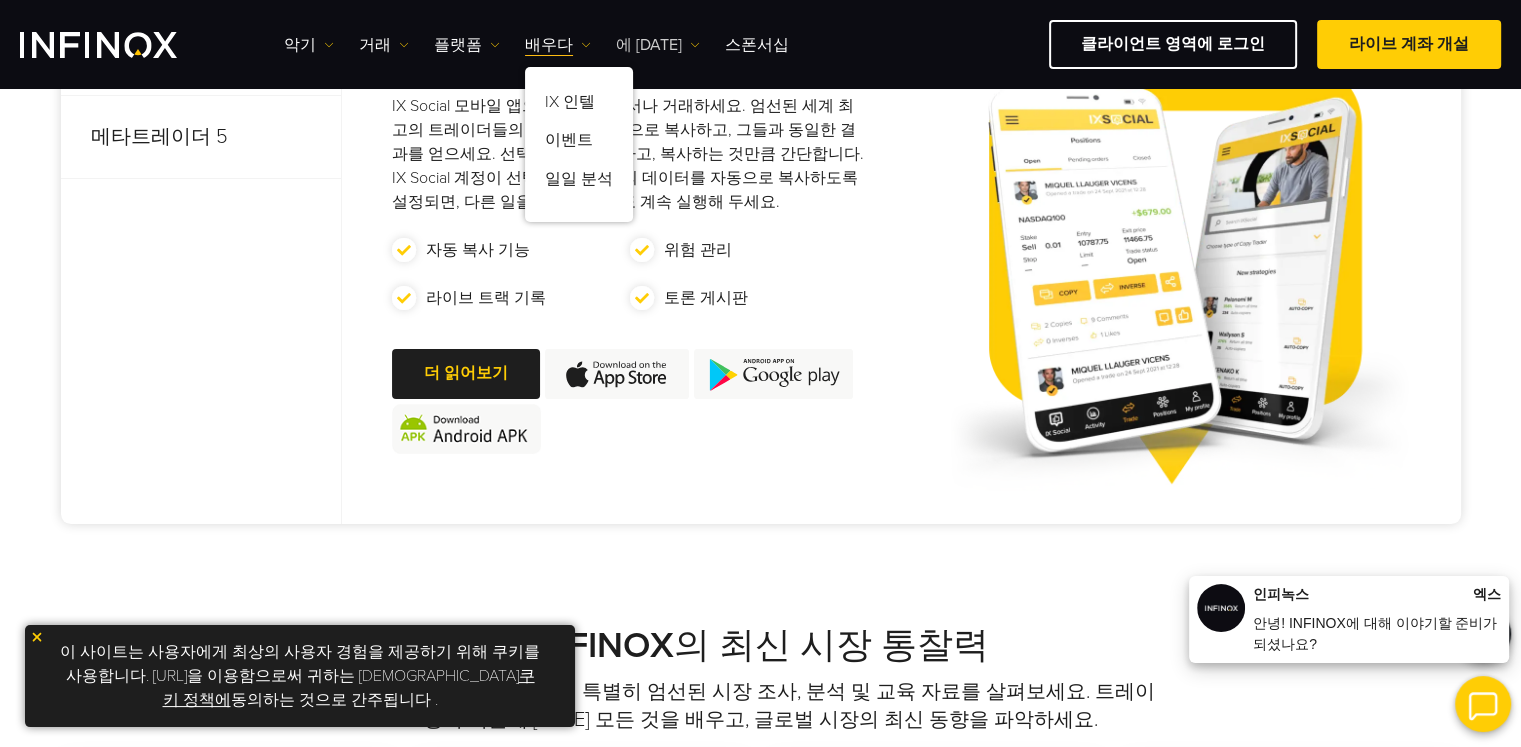 click on "에 대한" at bounding box center [658, 45] 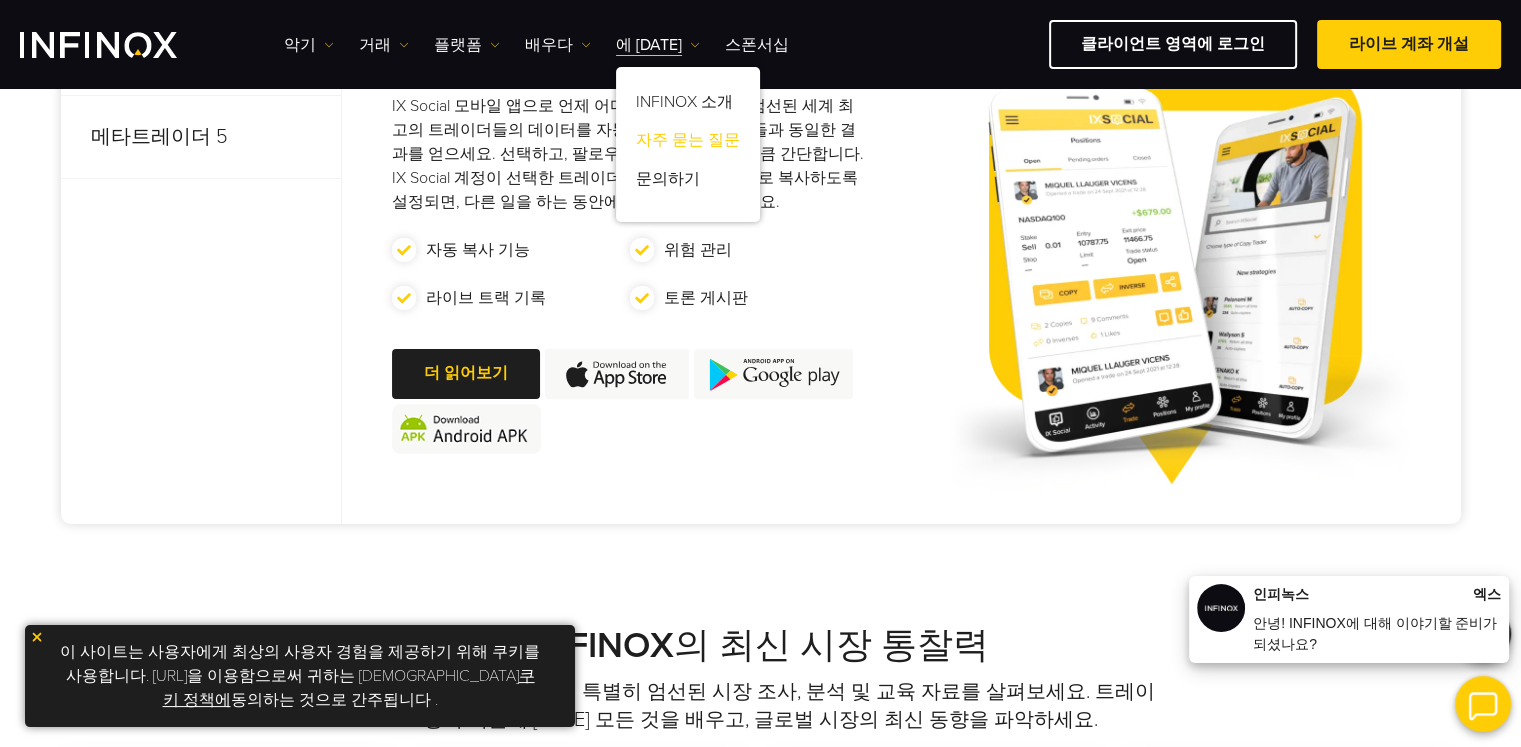 click on "자주 묻는 질문" at bounding box center (688, 140) 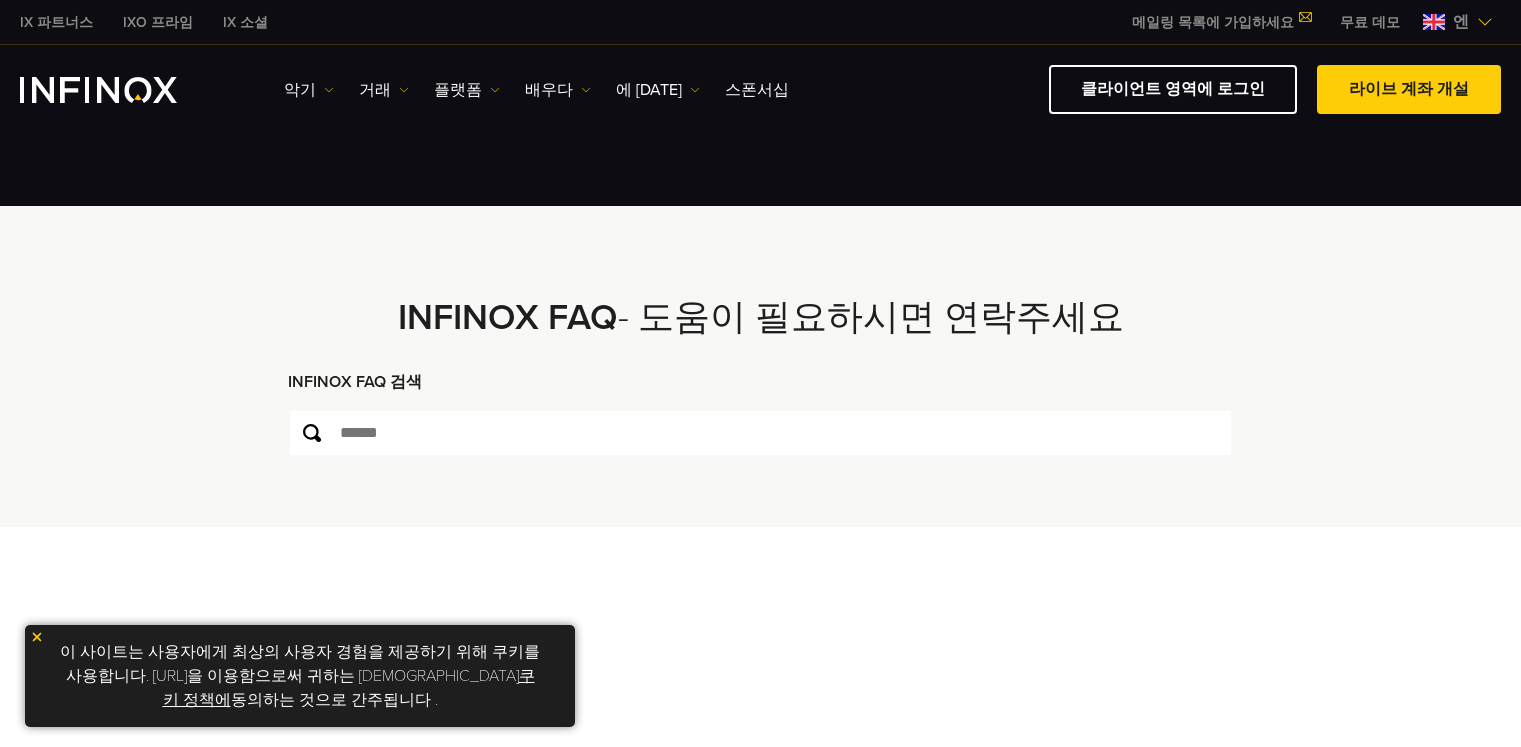scroll, scrollTop: 400, scrollLeft: 0, axis: vertical 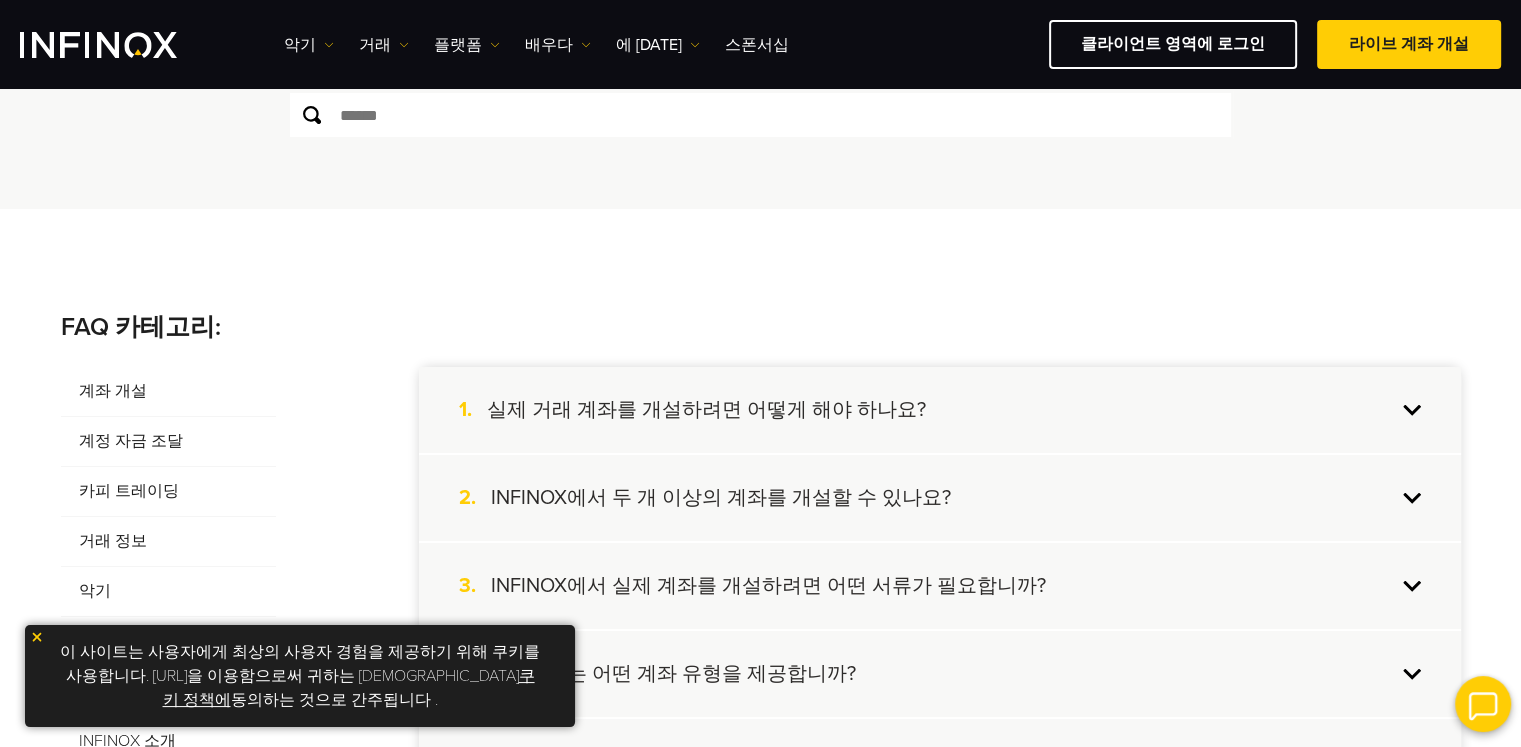 click on "계좌 개설" at bounding box center (113, 391) 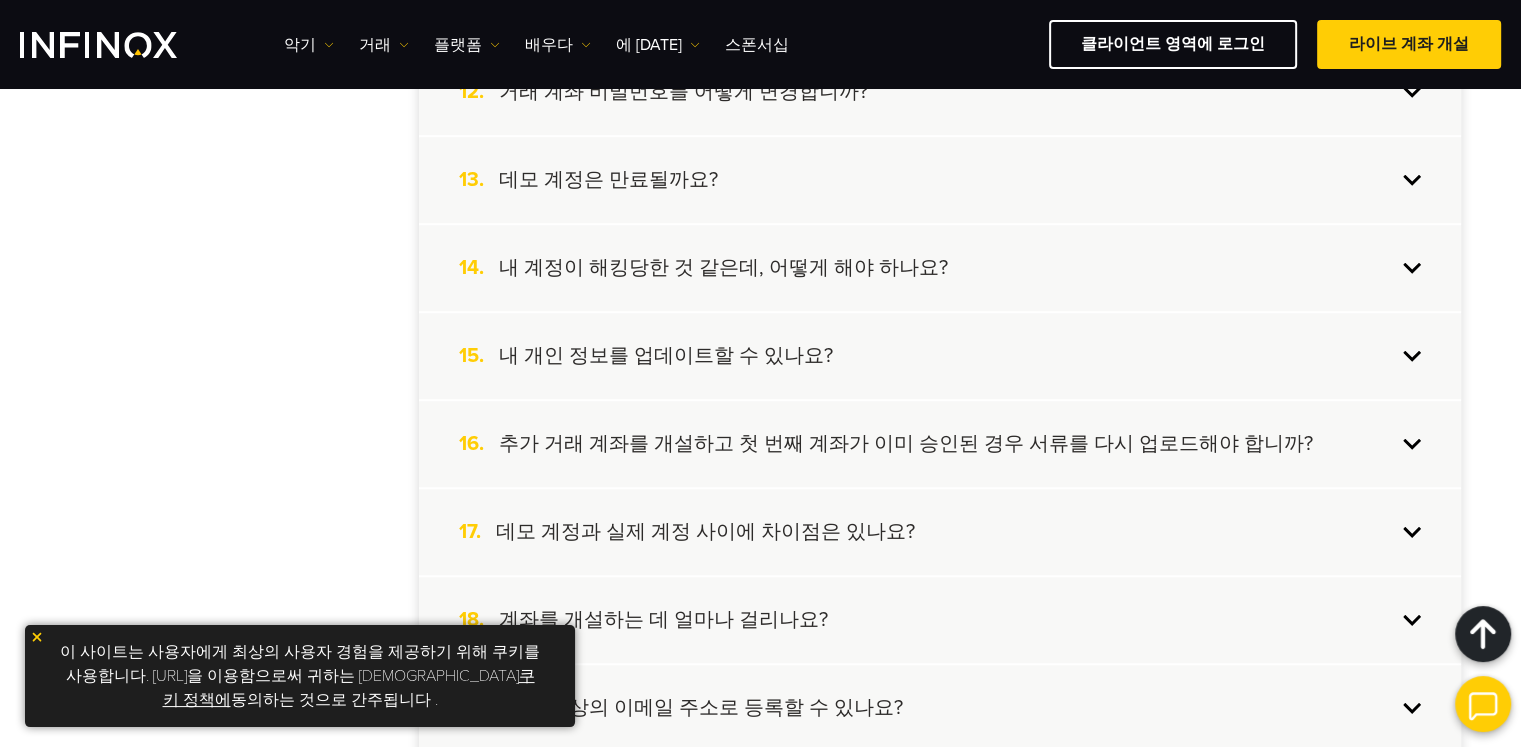 scroll, scrollTop: 1500, scrollLeft: 0, axis: vertical 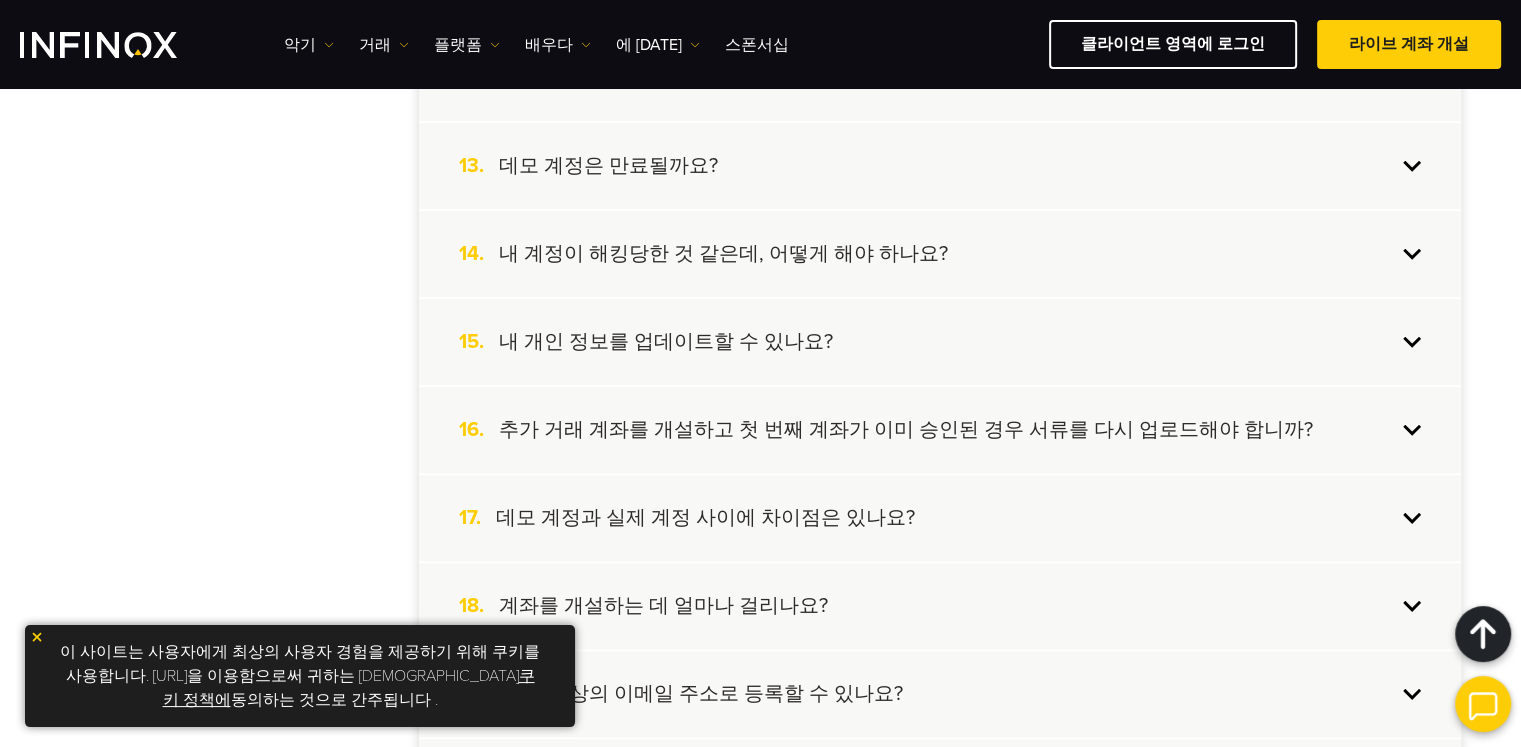 click on "14. 내 계정이 해킹당한 것 같은데, 어떻게 해야 하나요?" at bounding box center [940, 254] 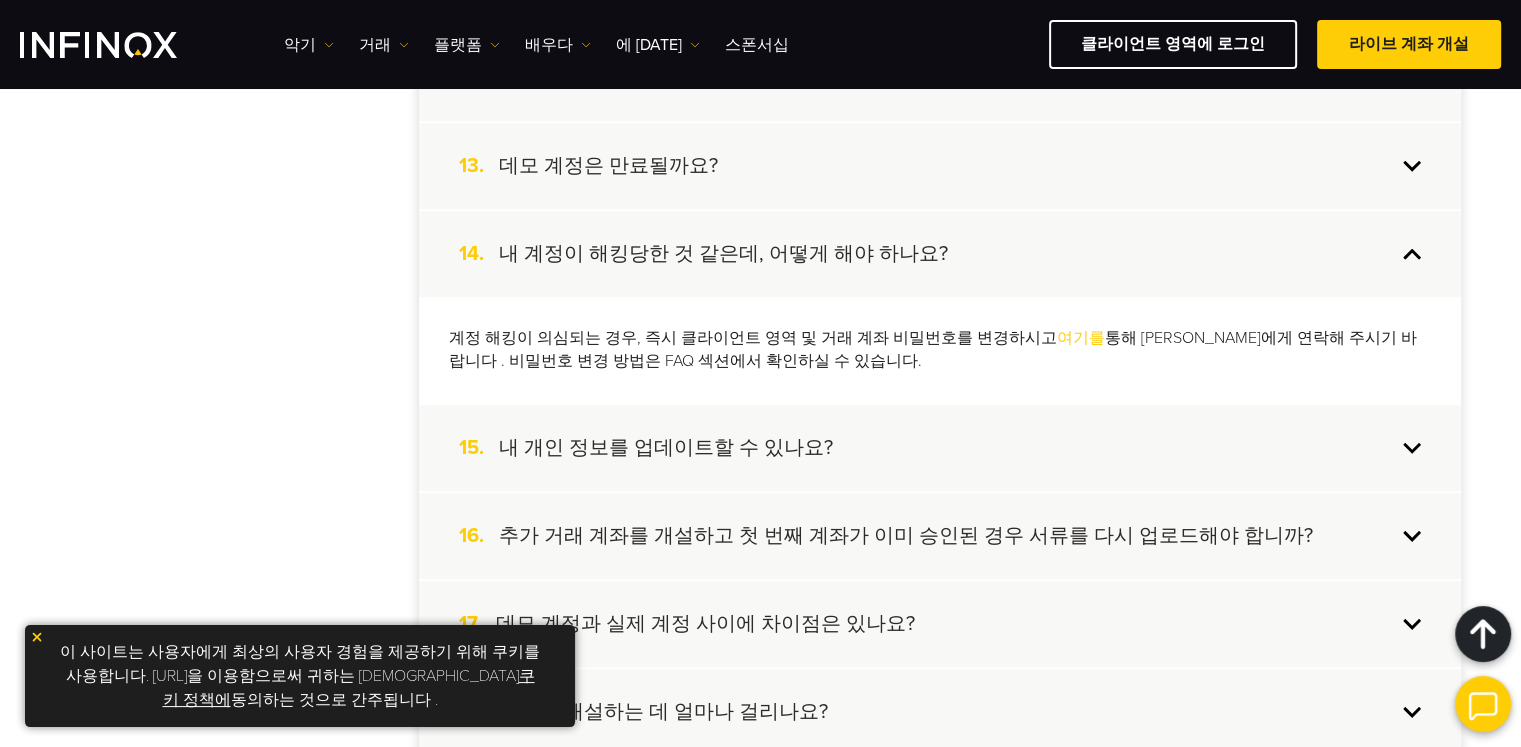 scroll, scrollTop: 0, scrollLeft: 0, axis: both 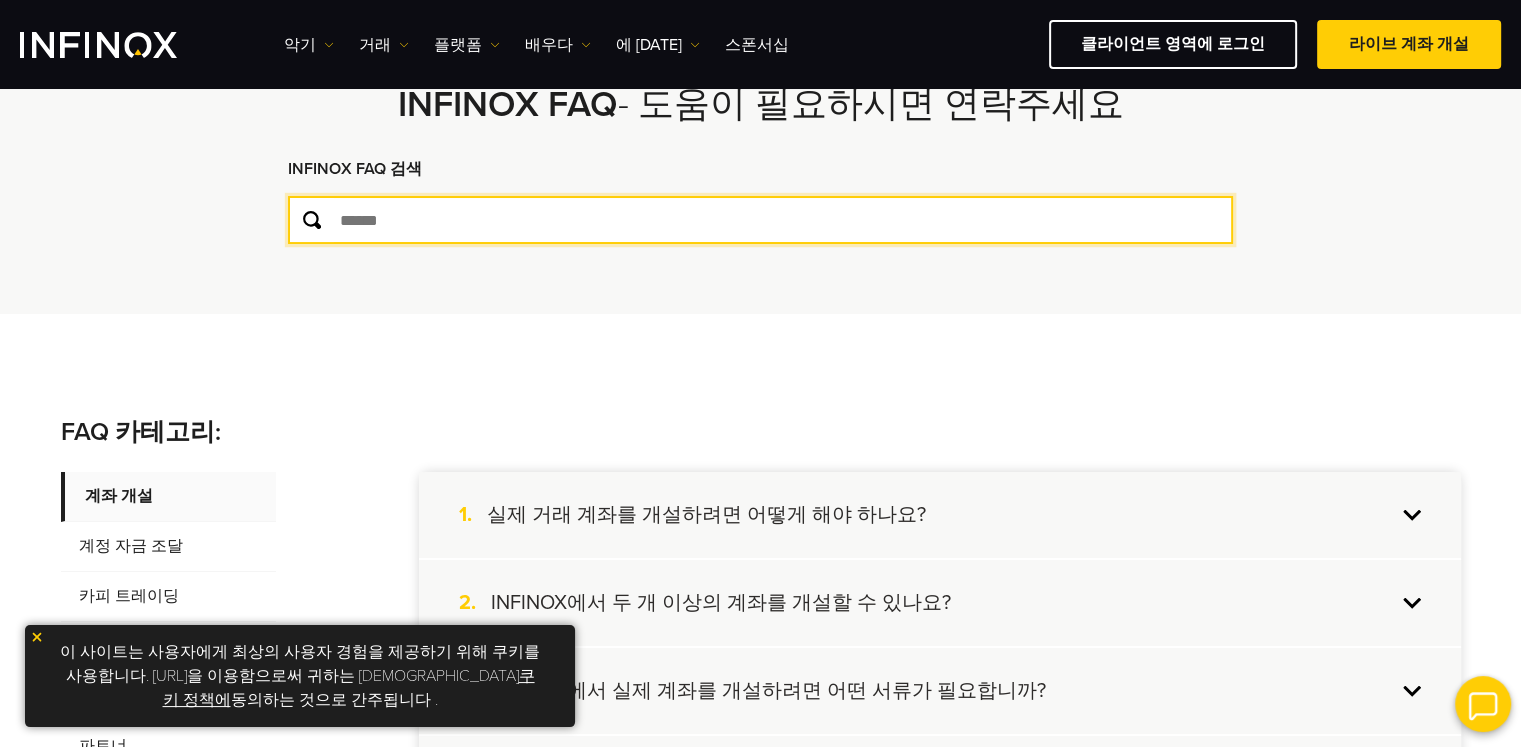 click at bounding box center [760, 220] 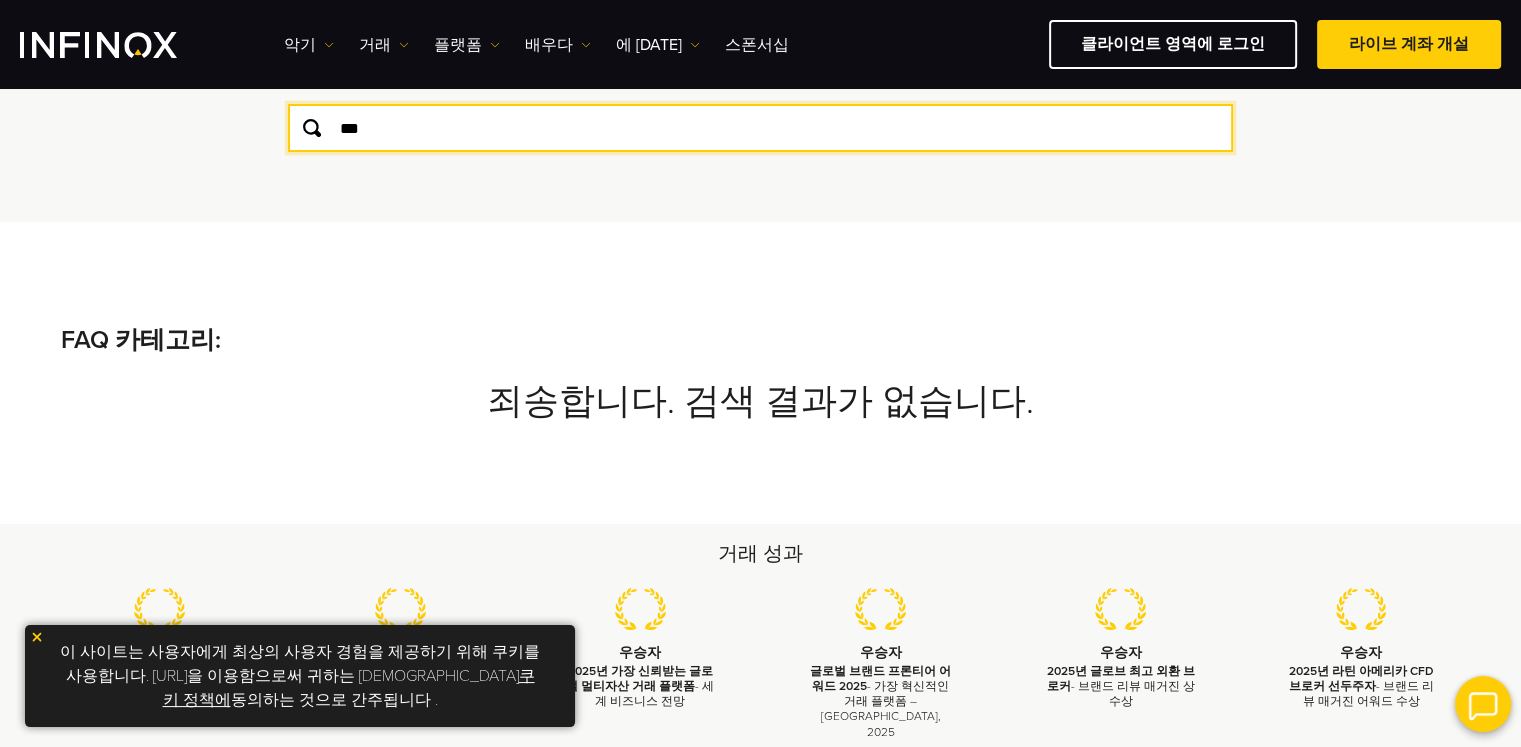 scroll, scrollTop: 100, scrollLeft: 0, axis: vertical 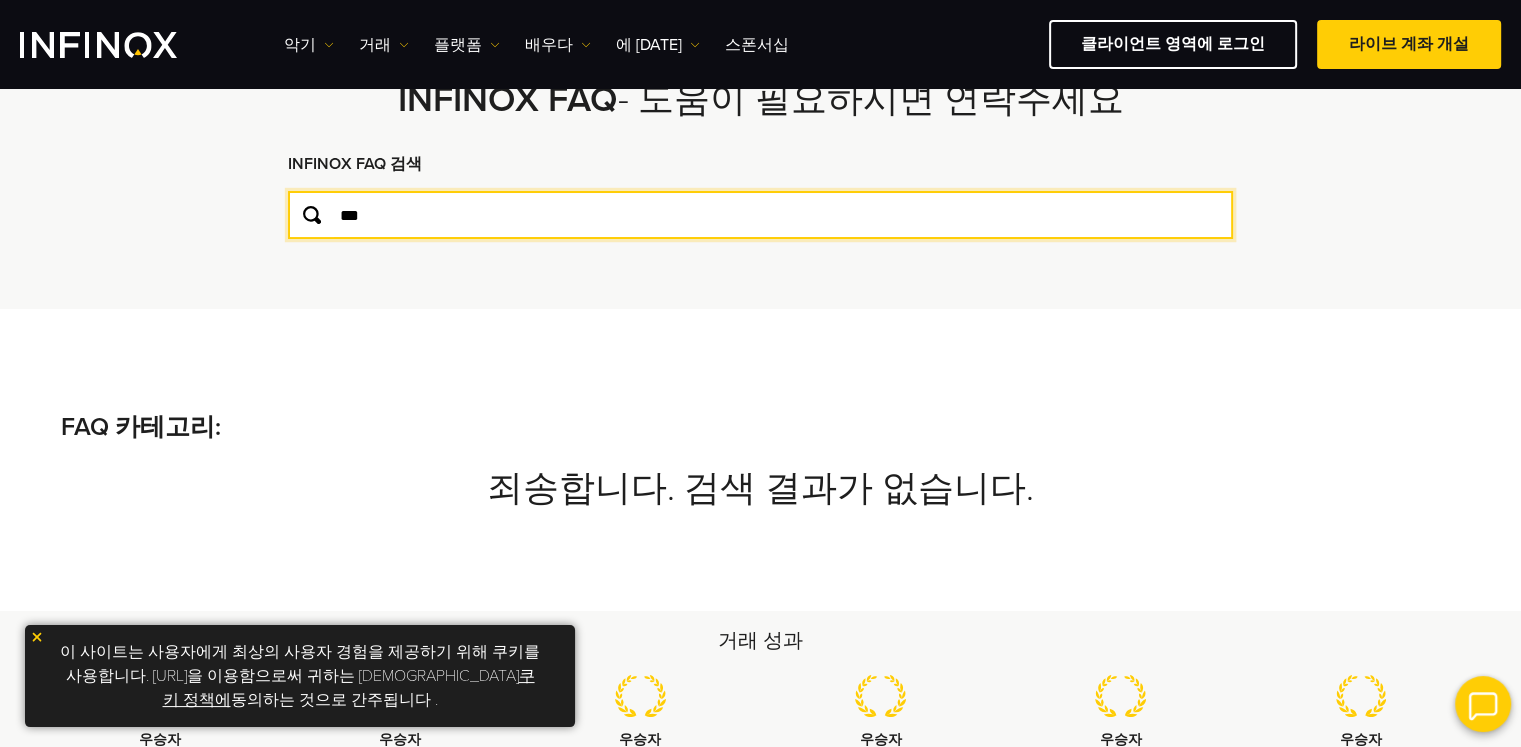 click on "***" at bounding box center [760, 215] 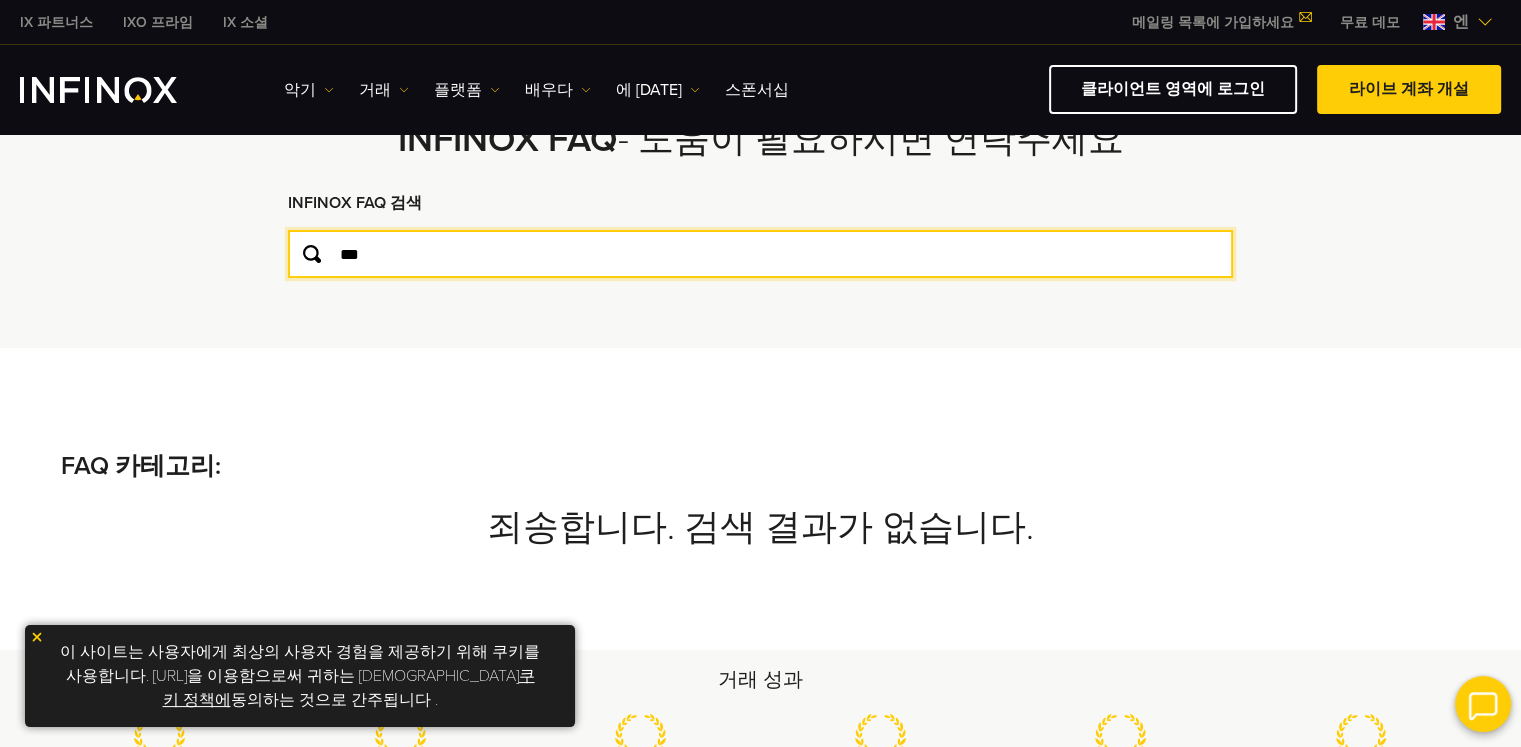 scroll, scrollTop: 200, scrollLeft: 0, axis: vertical 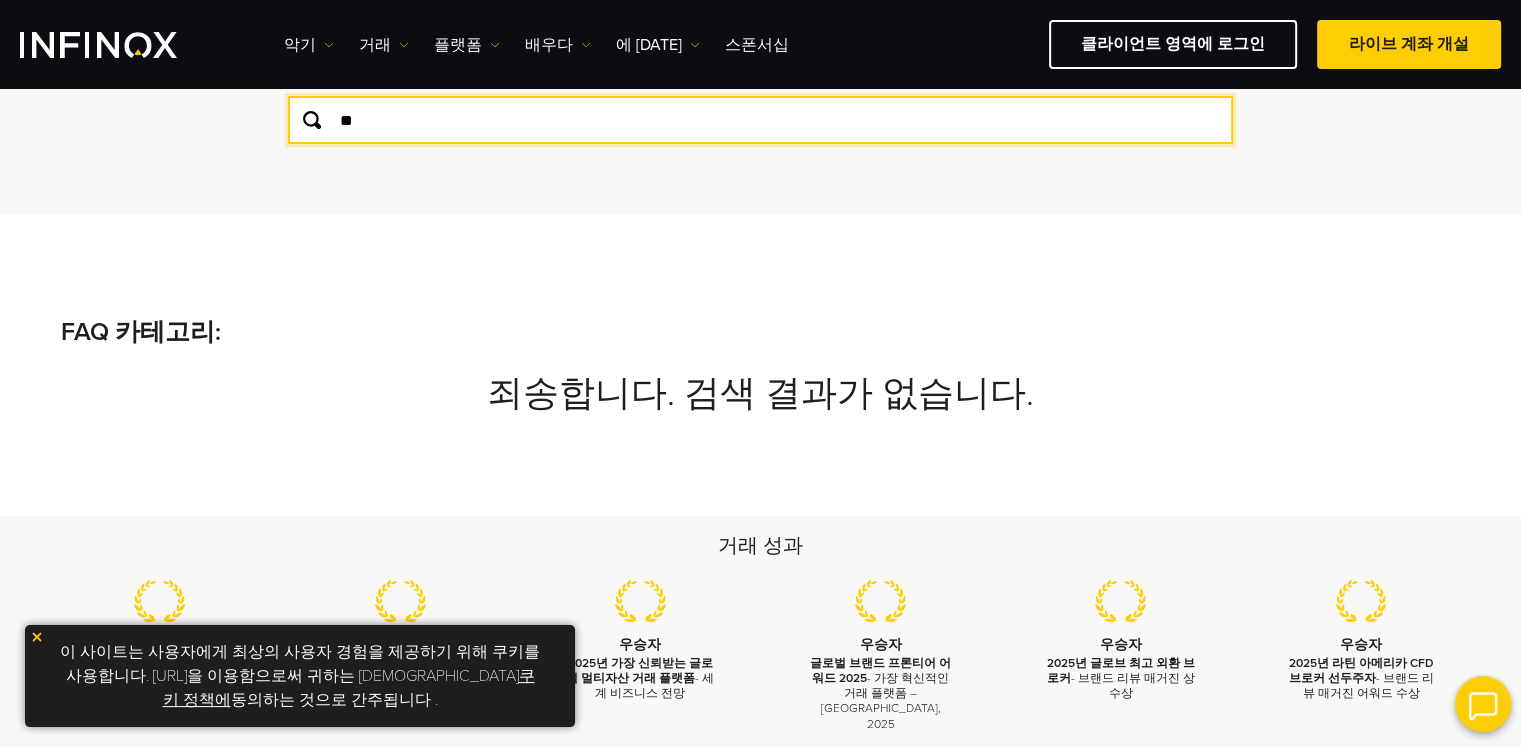 type on "*" 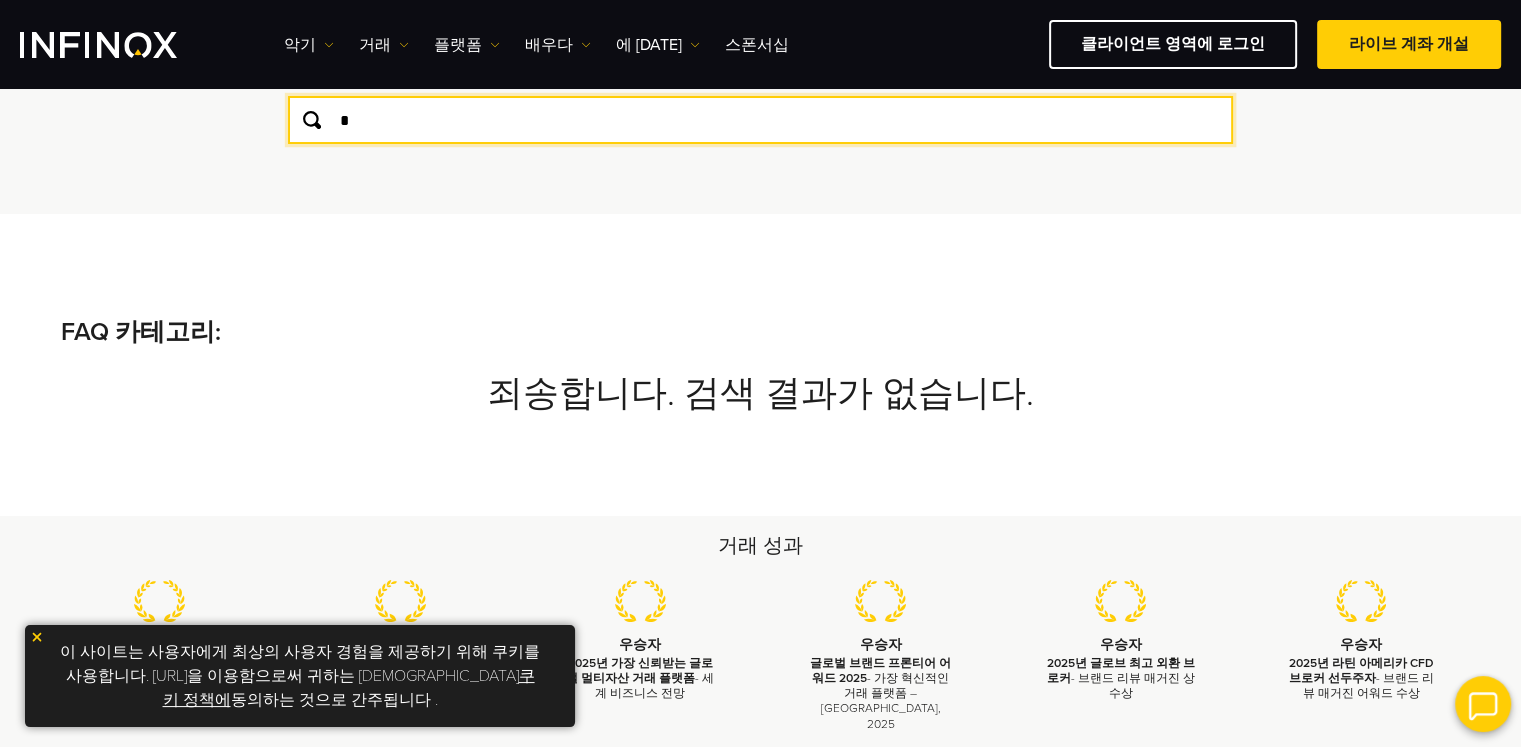 type 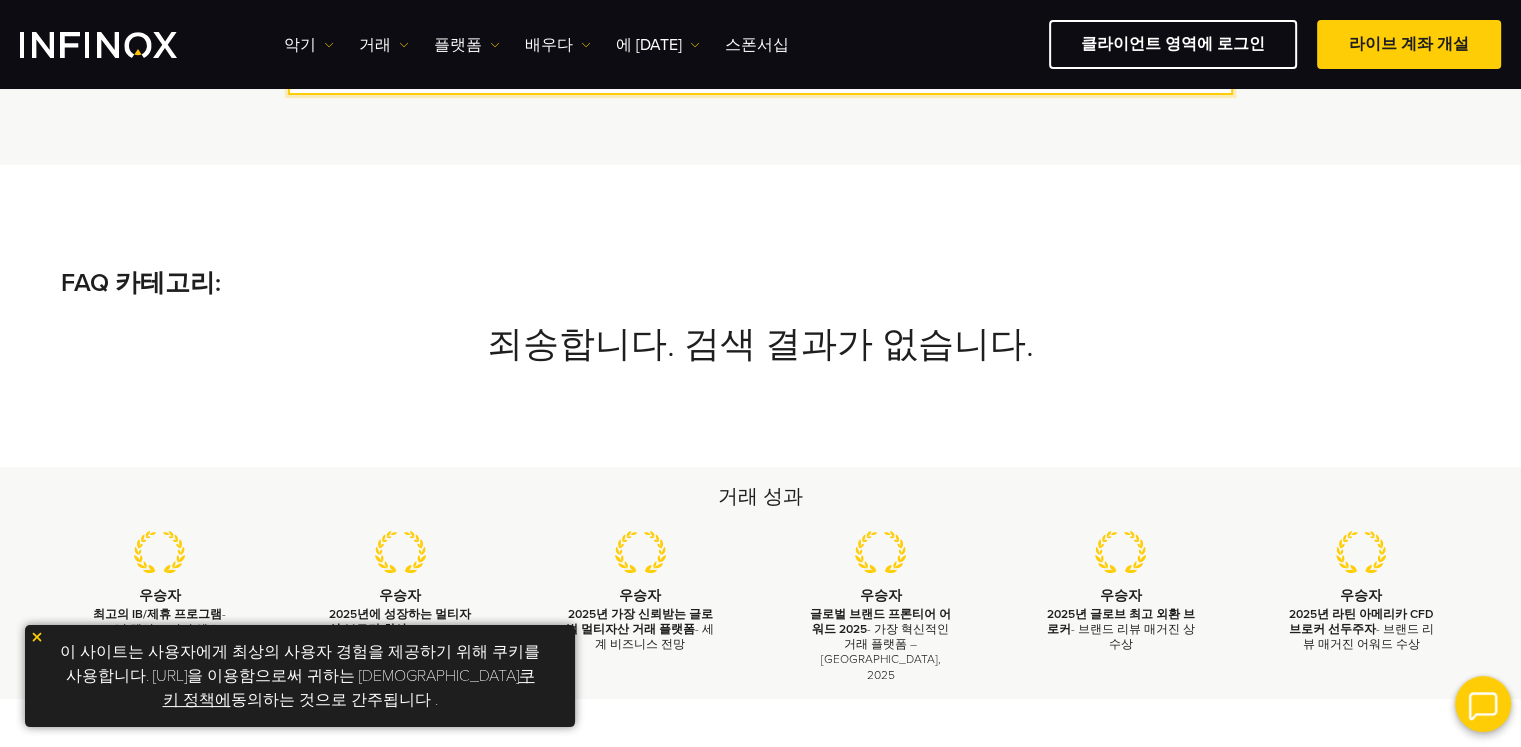 scroll, scrollTop: 100, scrollLeft: 0, axis: vertical 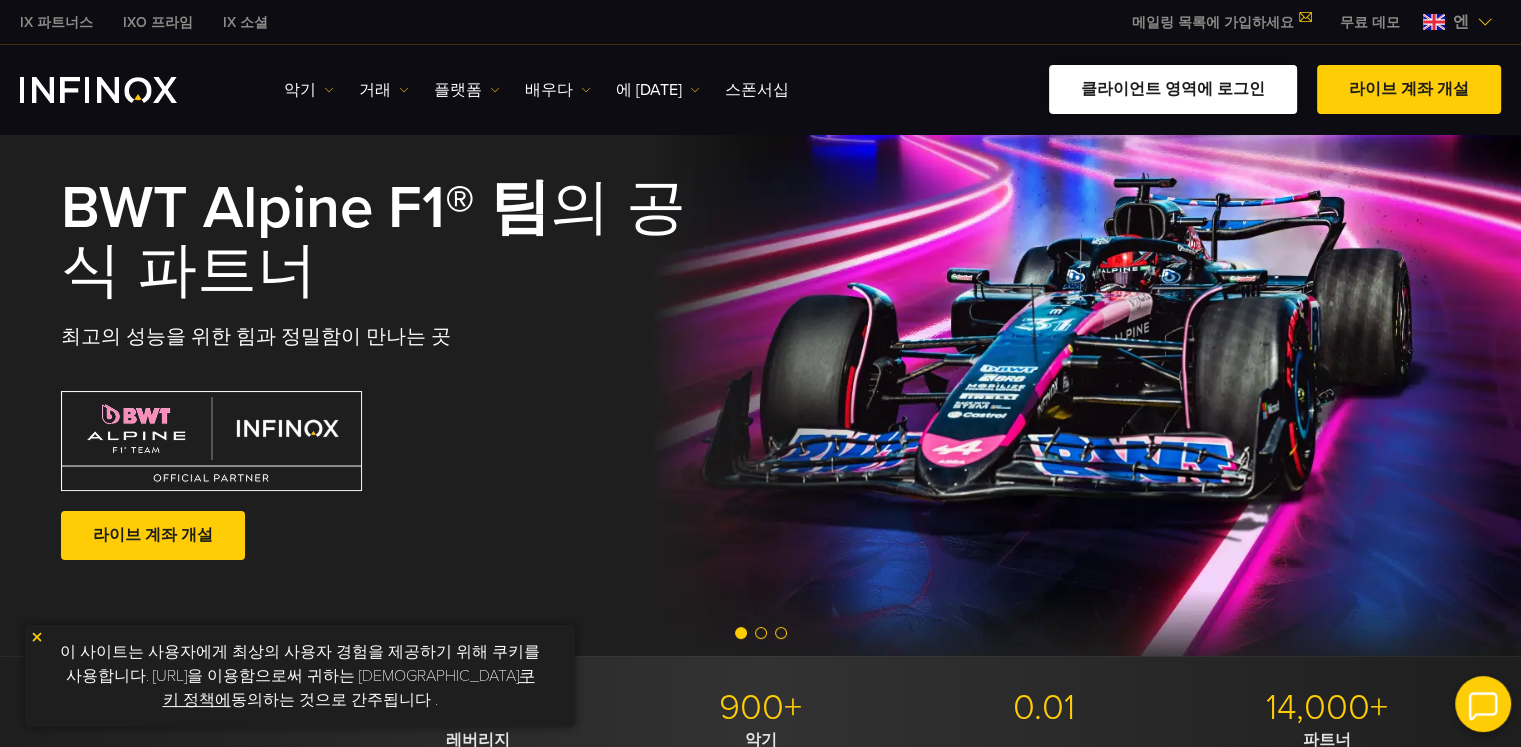 click on "클라이언트 영역에 로그인" at bounding box center [1173, 89] 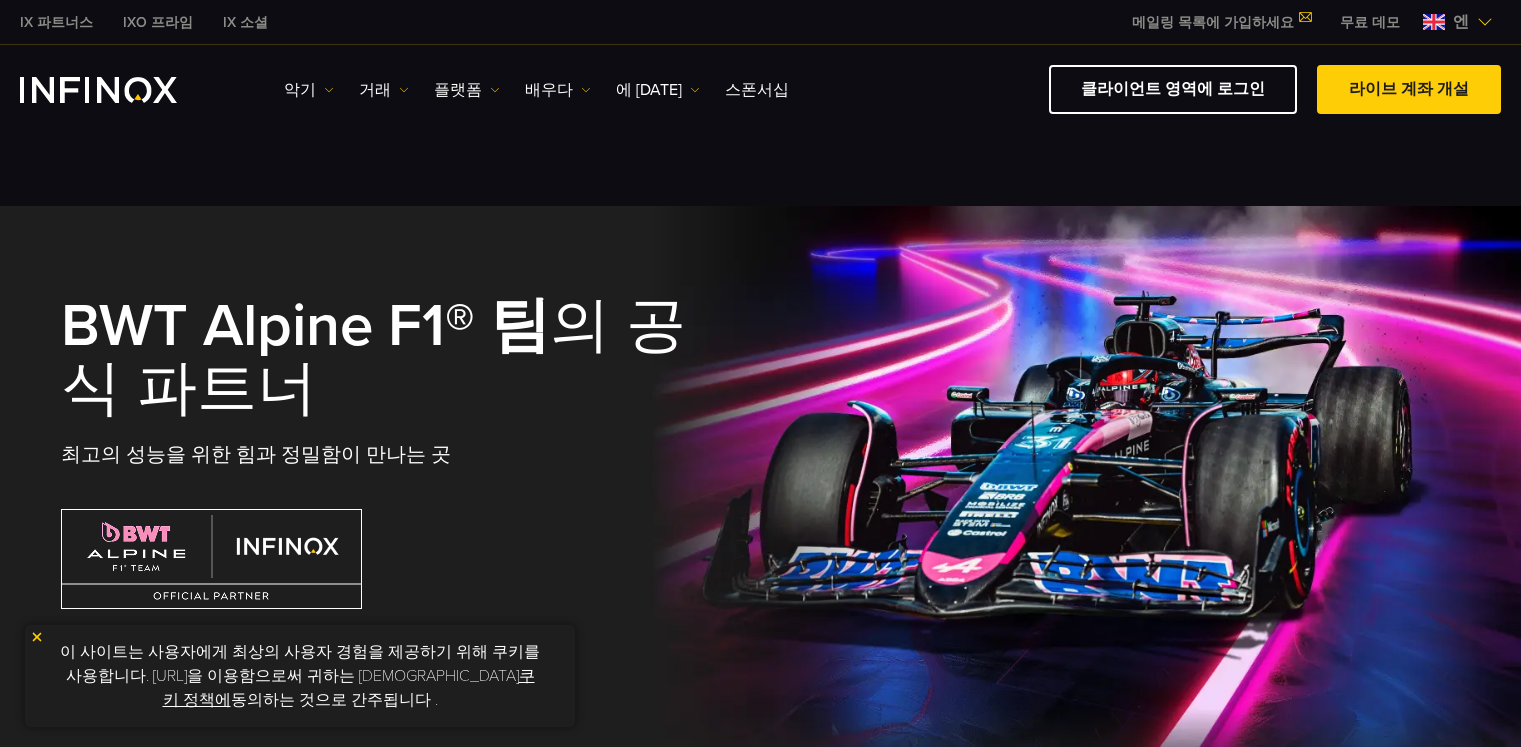 scroll, scrollTop: 0, scrollLeft: 0, axis: both 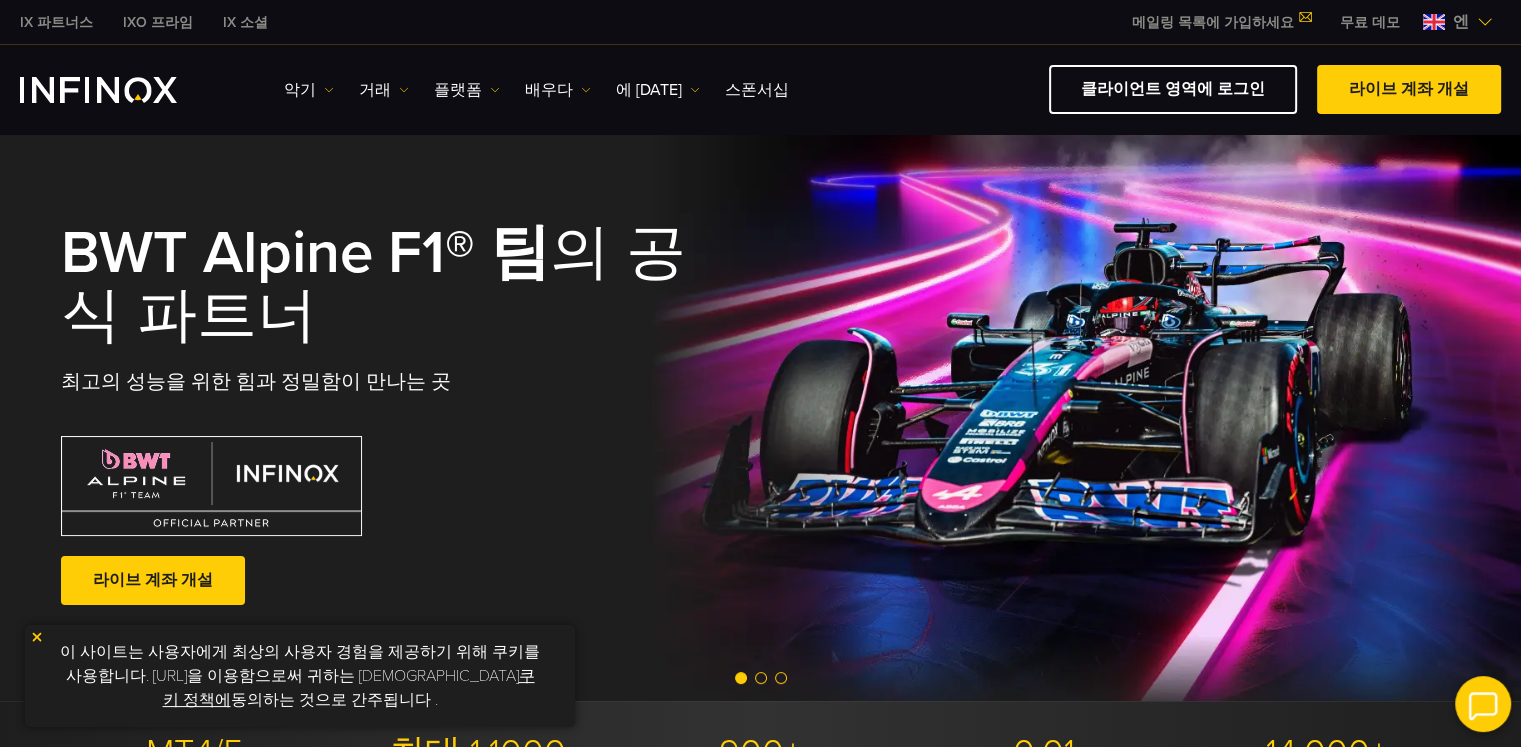 click at bounding box center [1485, 22] 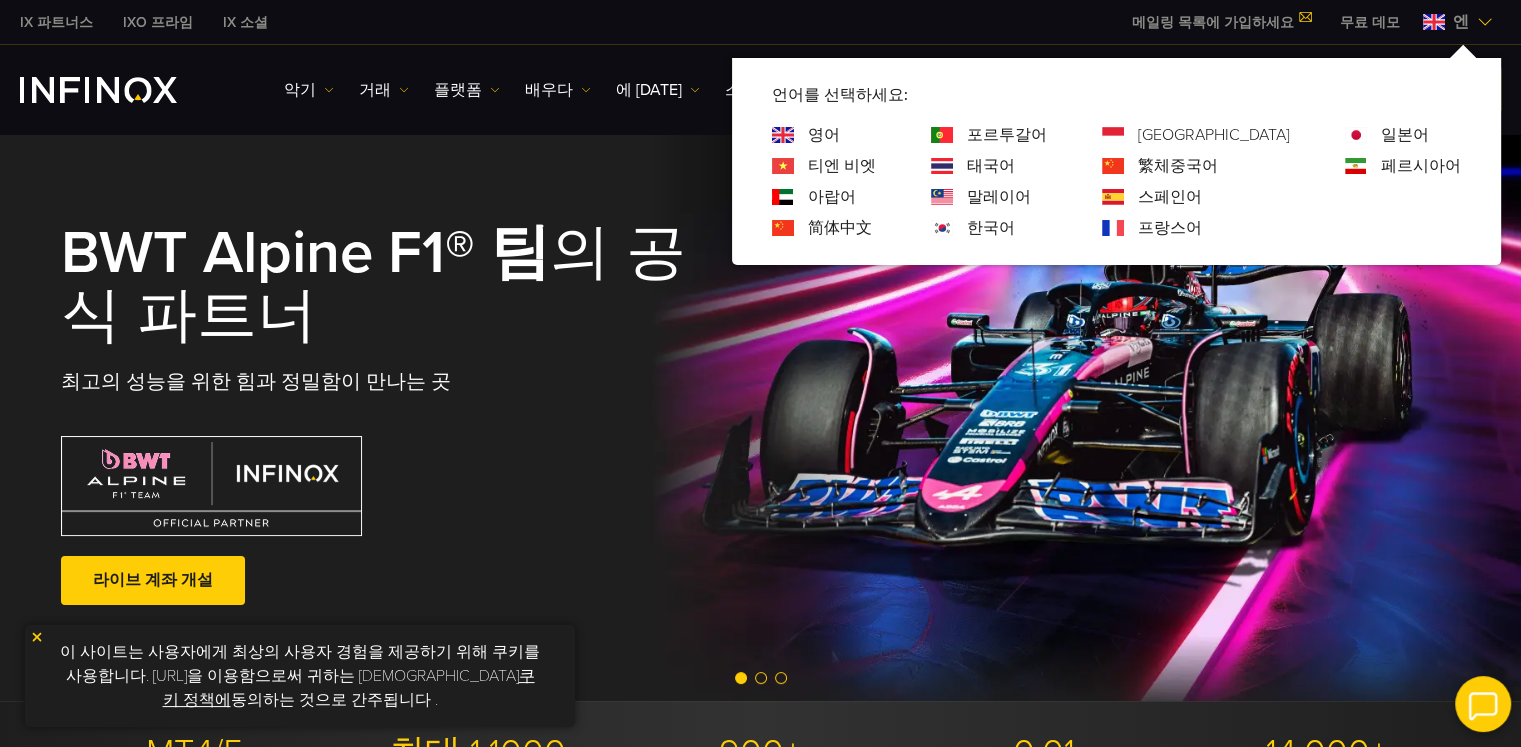click on "한국어" at bounding box center (991, 228) 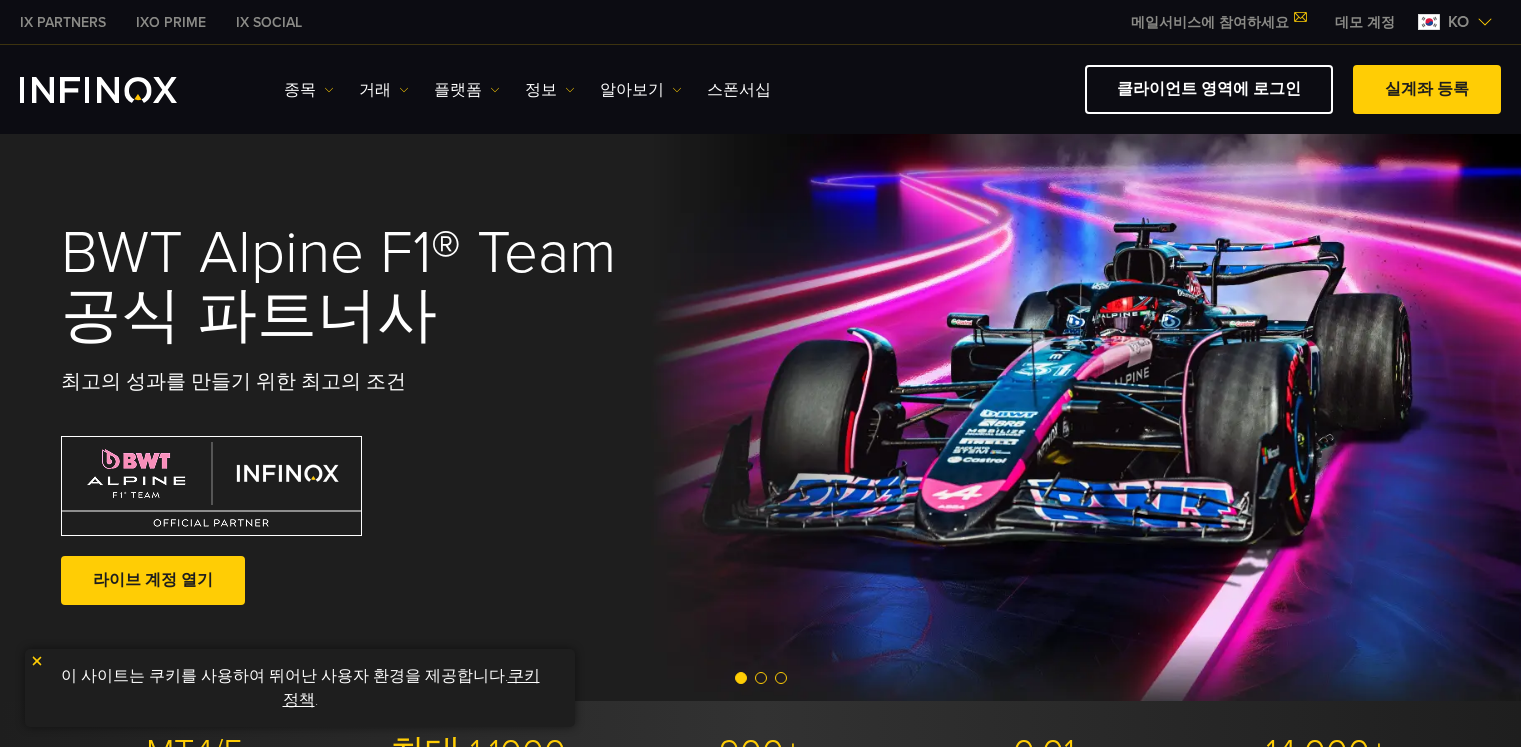 scroll, scrollTop: 0, scrollLeft: 0, axis: both 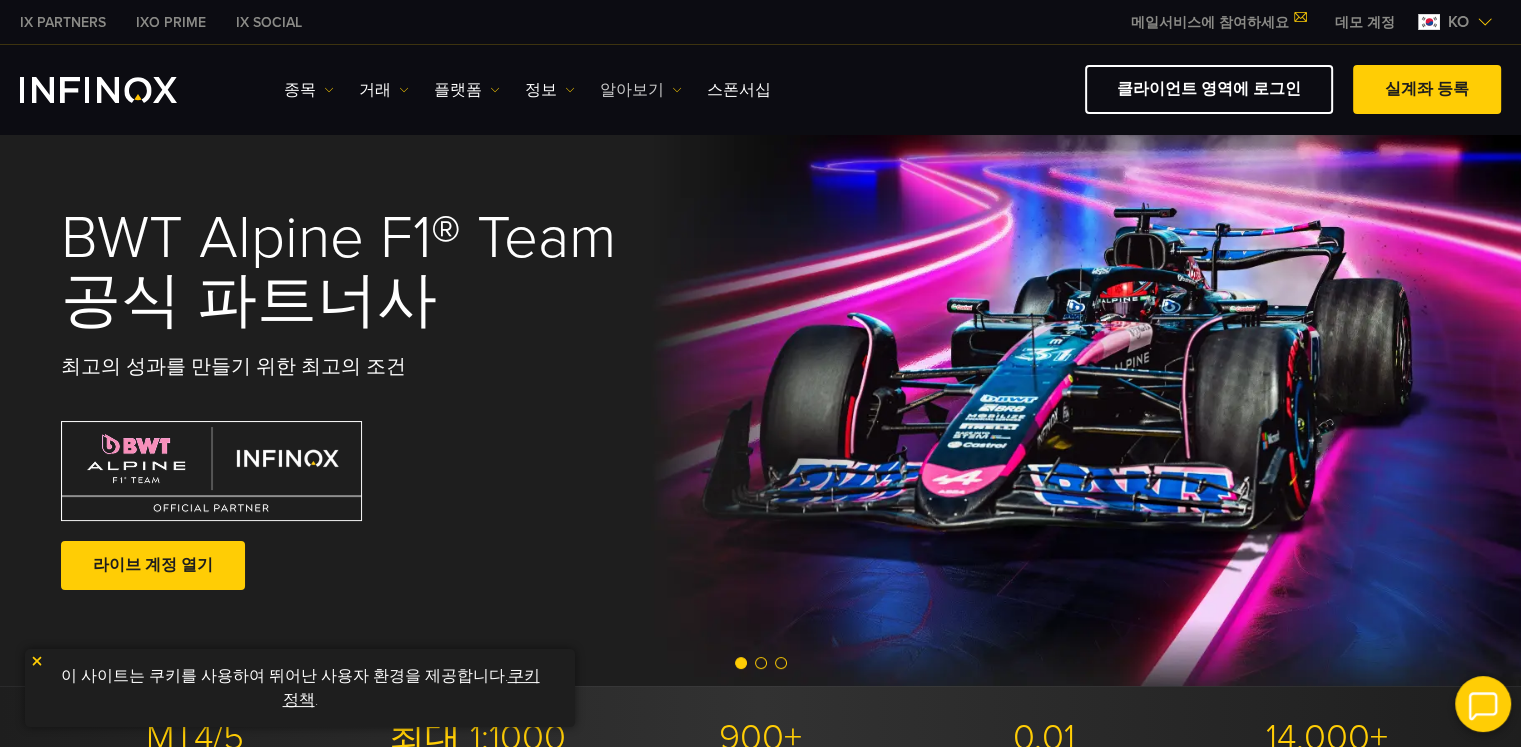click at bounding box center (677, 90) 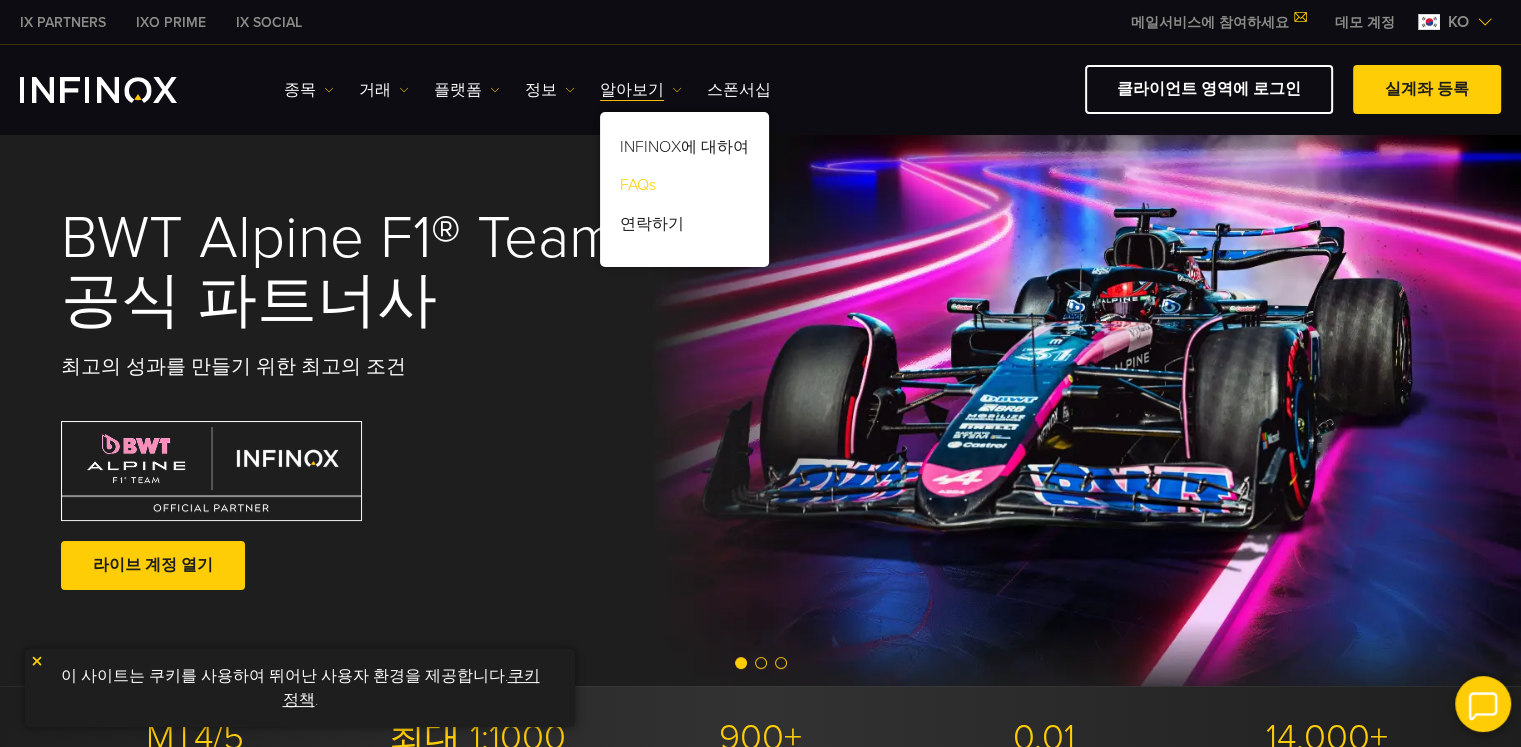click on "FAQs" at bounding box center [684, 189] 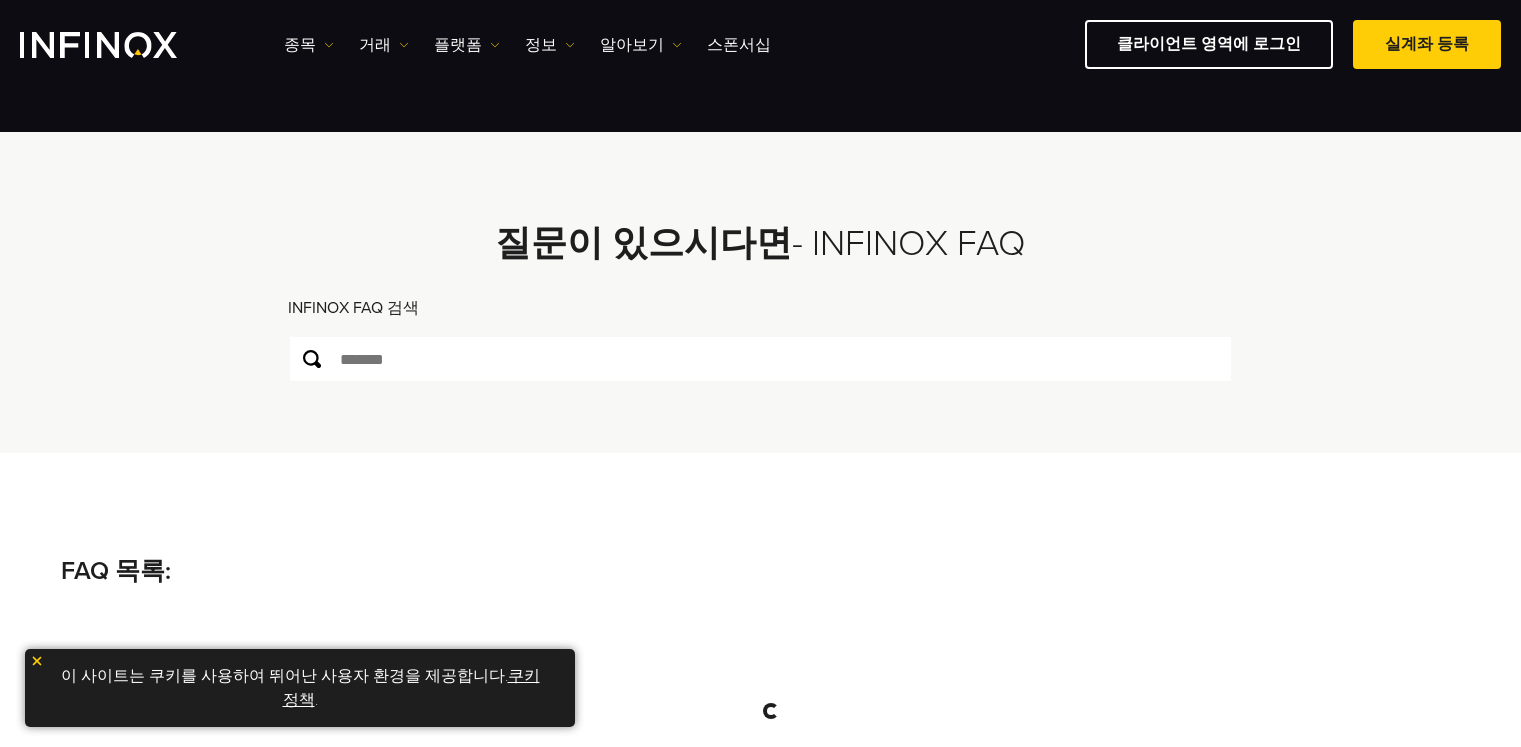 scroll, scrollTop: 200, scrollLeft: 0, axis: vertical 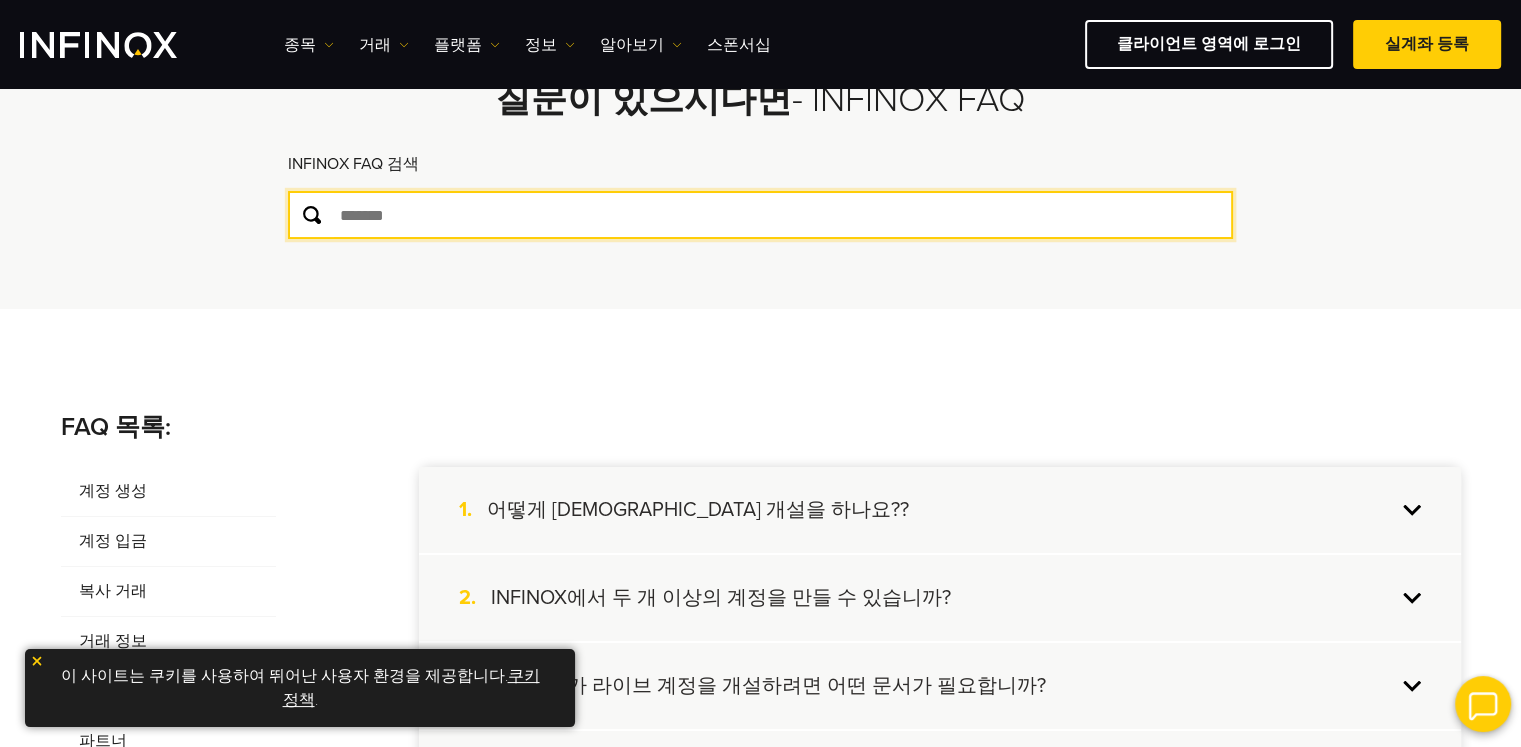 click at bounding box center (760, 215) 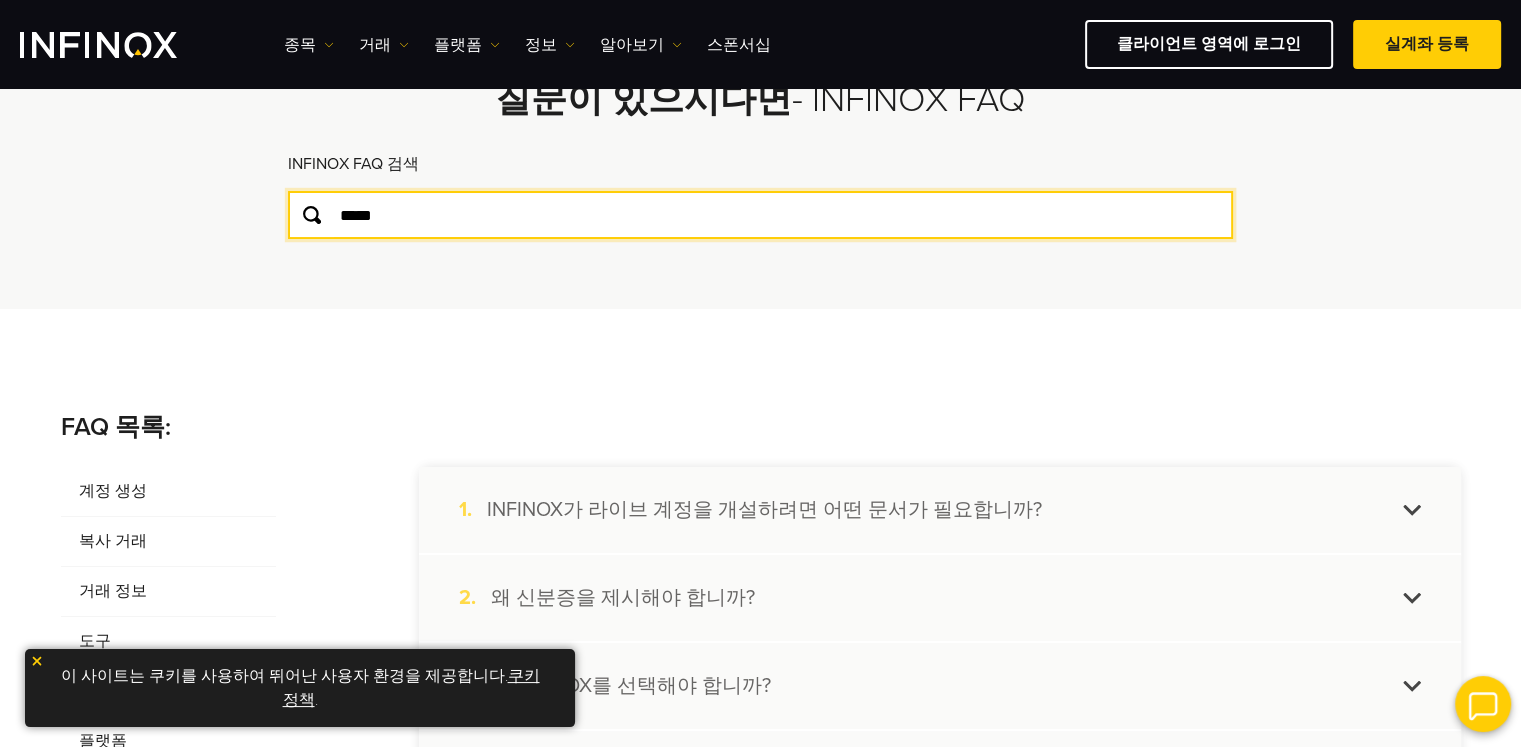 click on "*****" at bounding box center (760, 215) 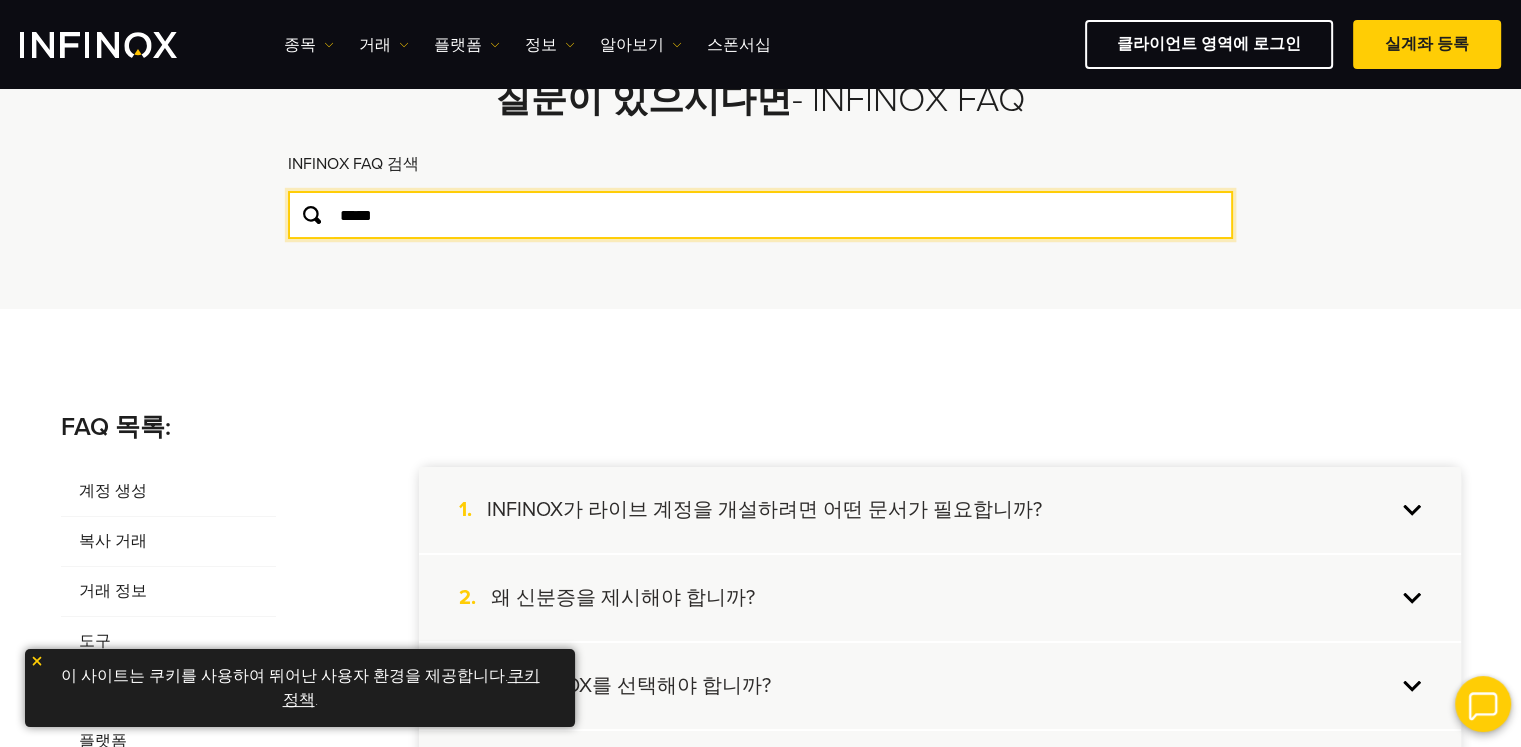 scroll, scrollTop: 0, scrollLeft: 0, axis: both 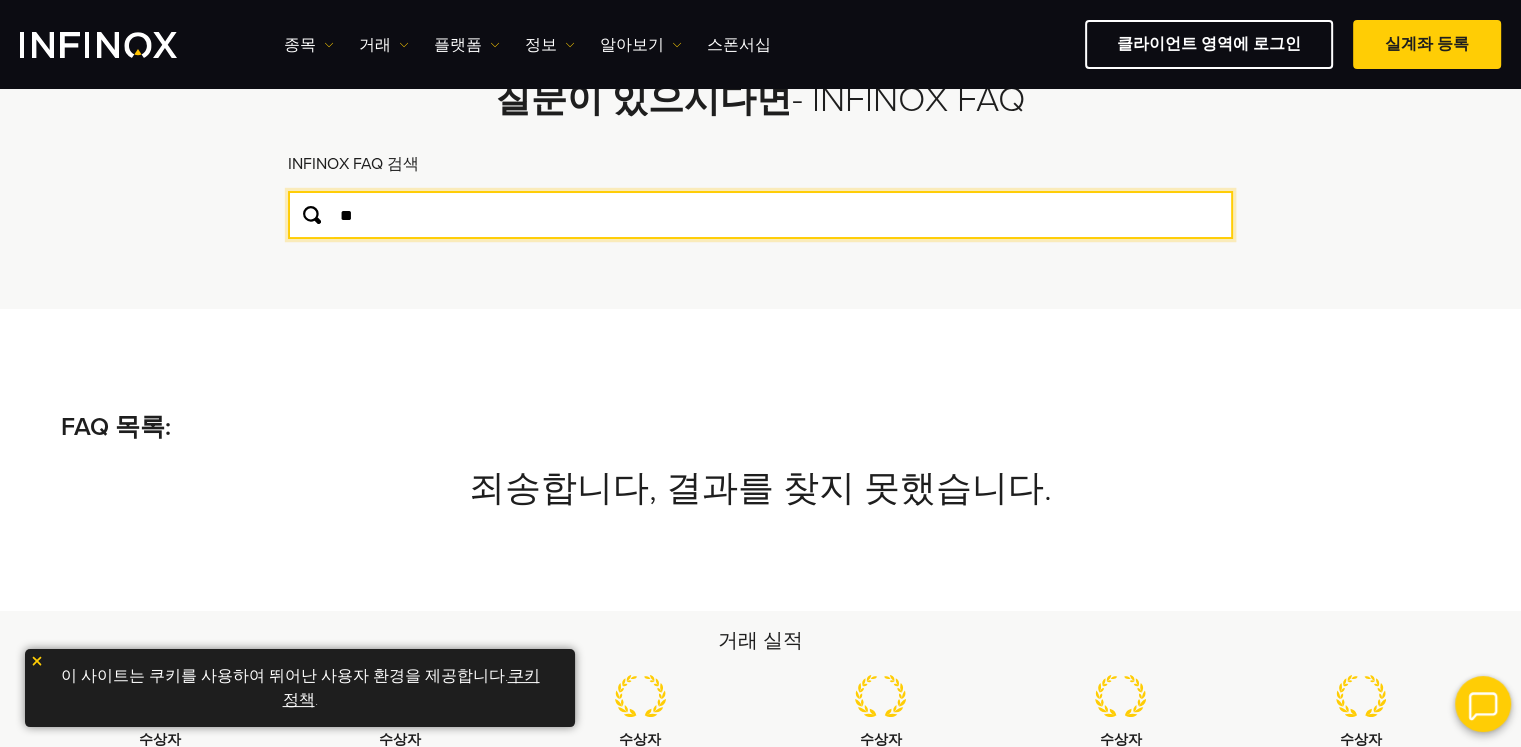 type on "*" 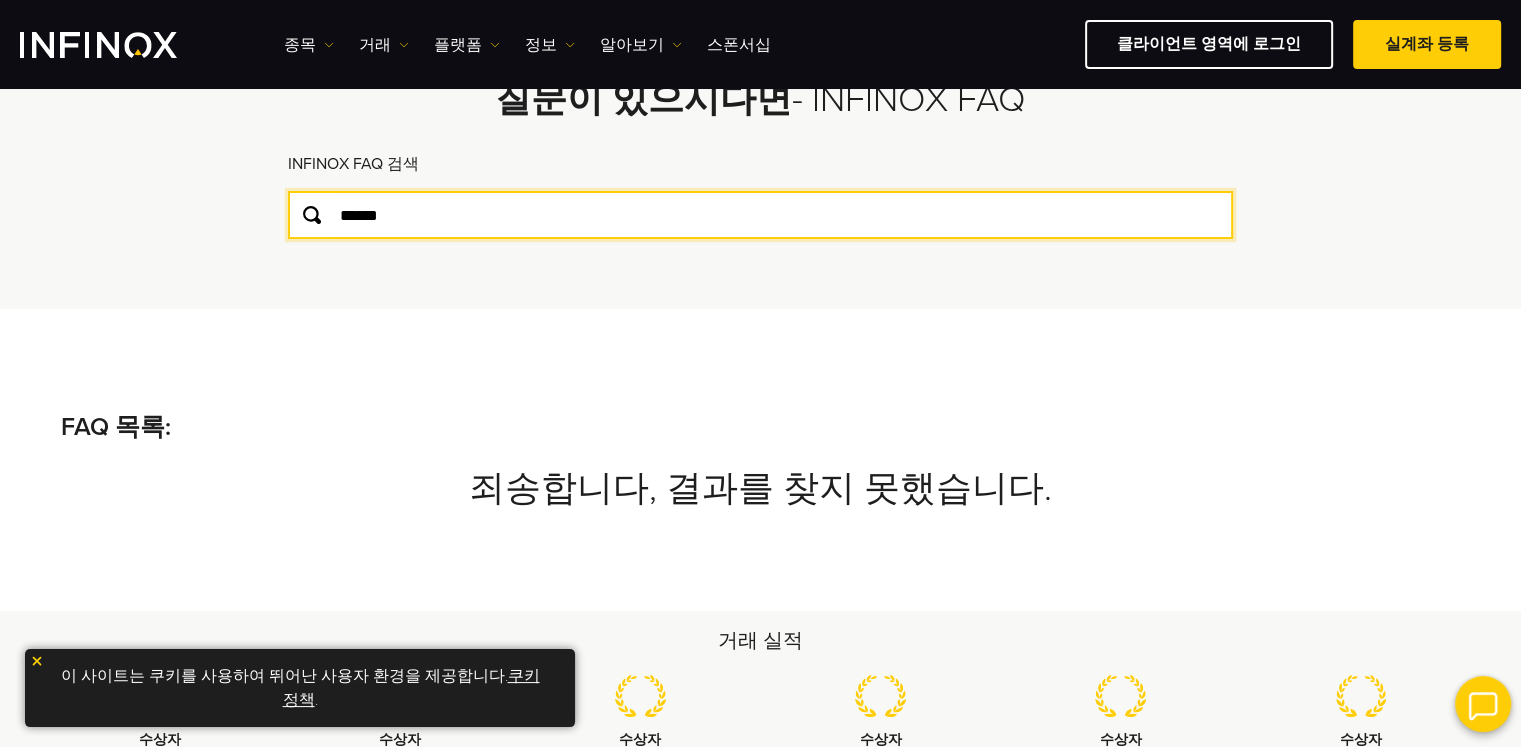 type on "******" 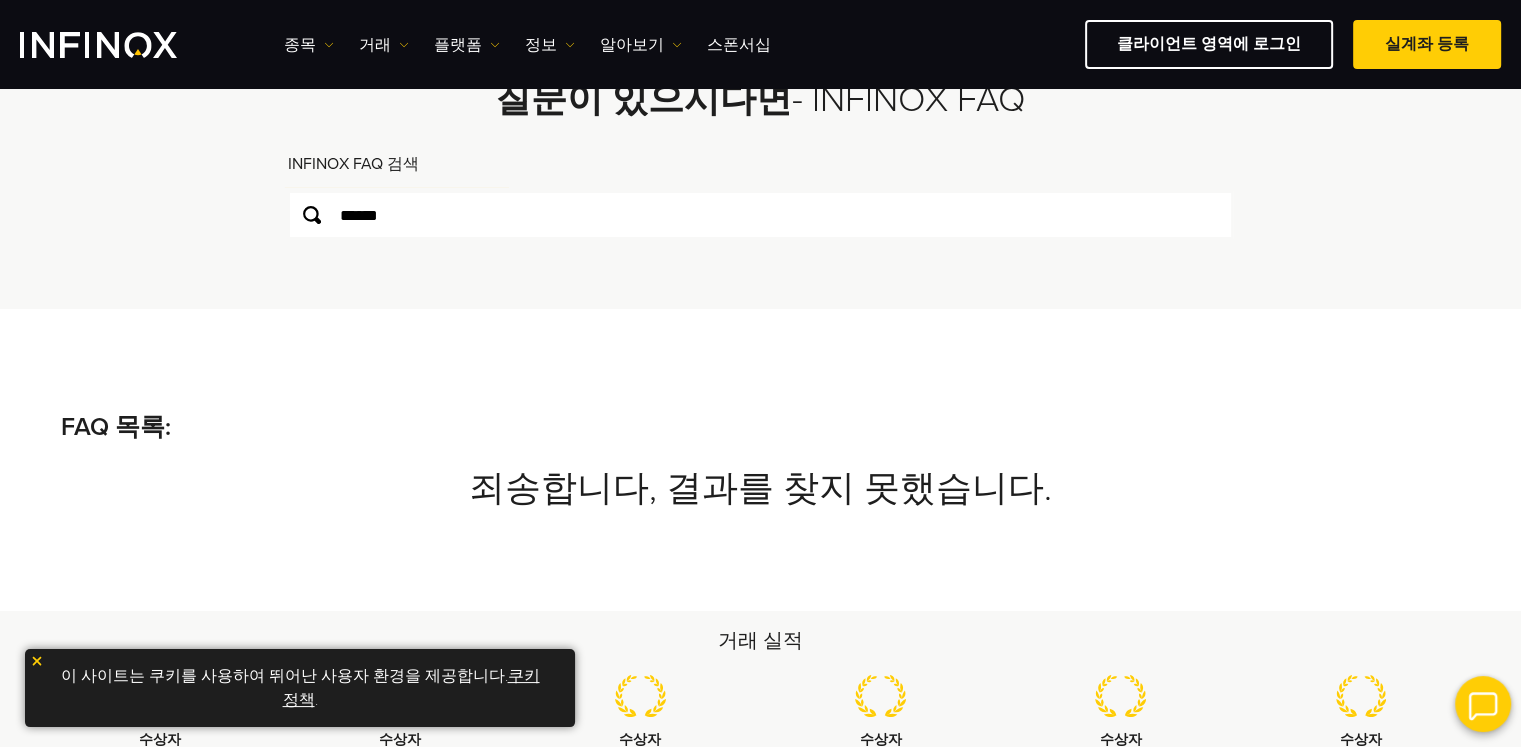 click at bounding box center [312, 215] 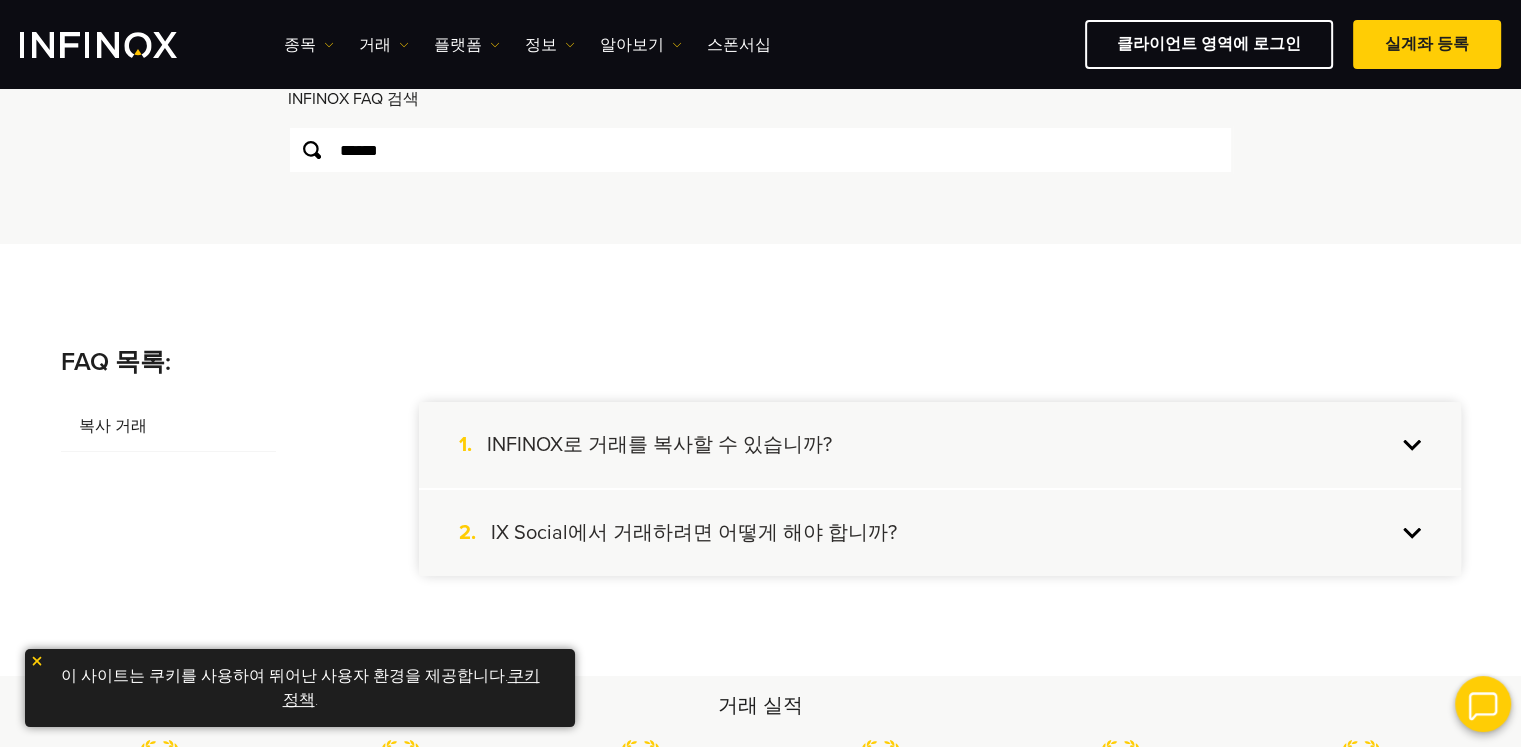 scroll, scrollTop: 0, scrollLeft: 0, axis: both 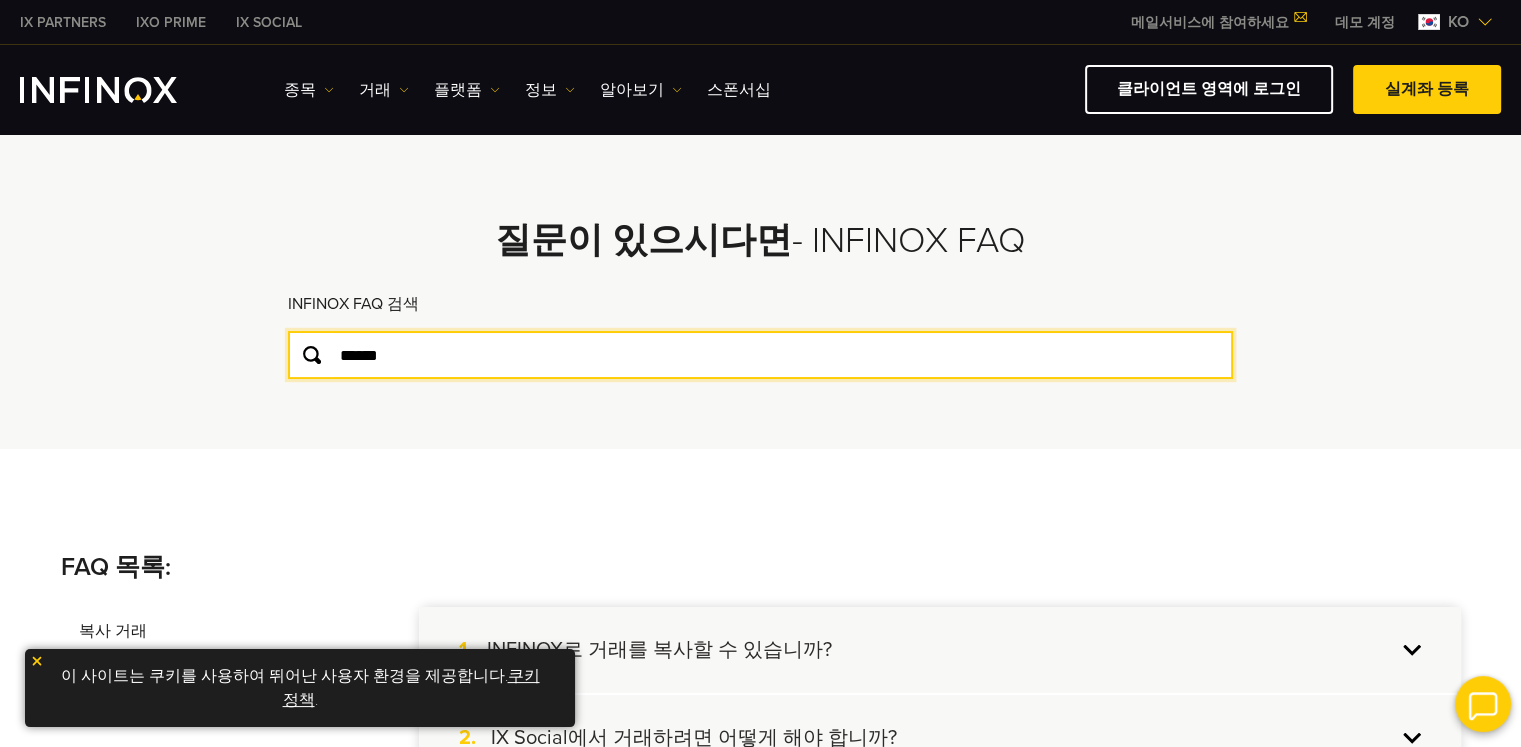 click on "******" at bounding box center [760, 355] 